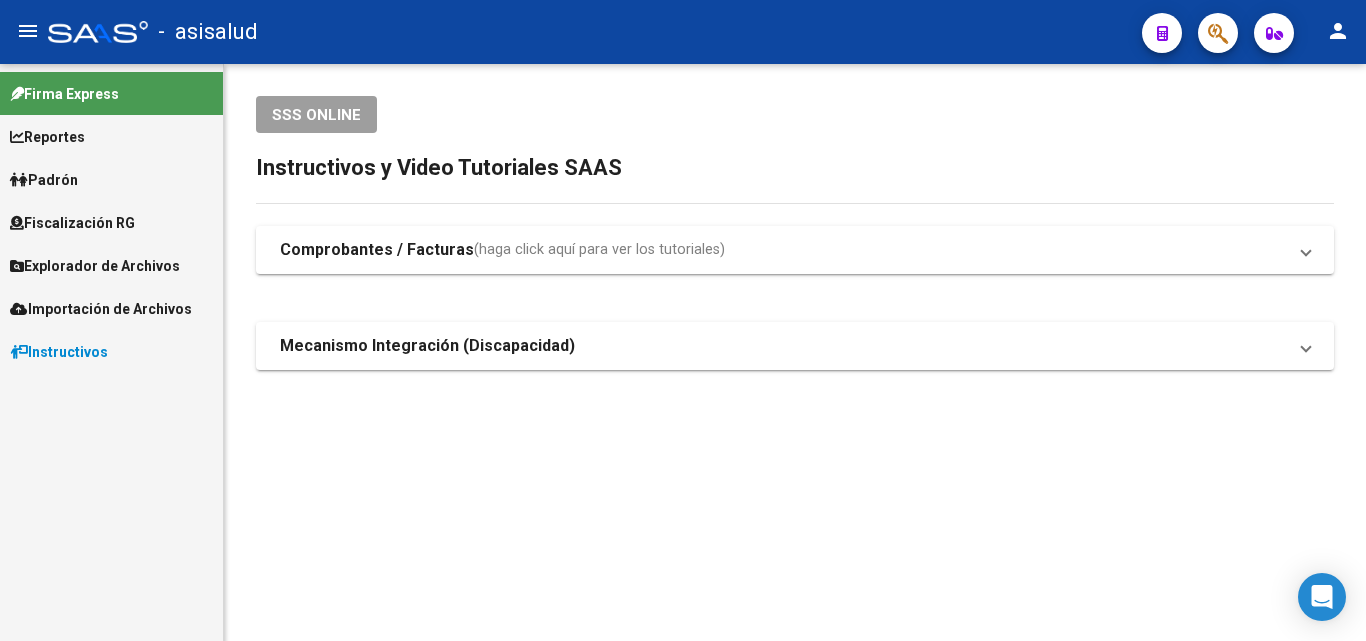 scroll, scrollTop: 0, scrollLeft: 0, axis: both 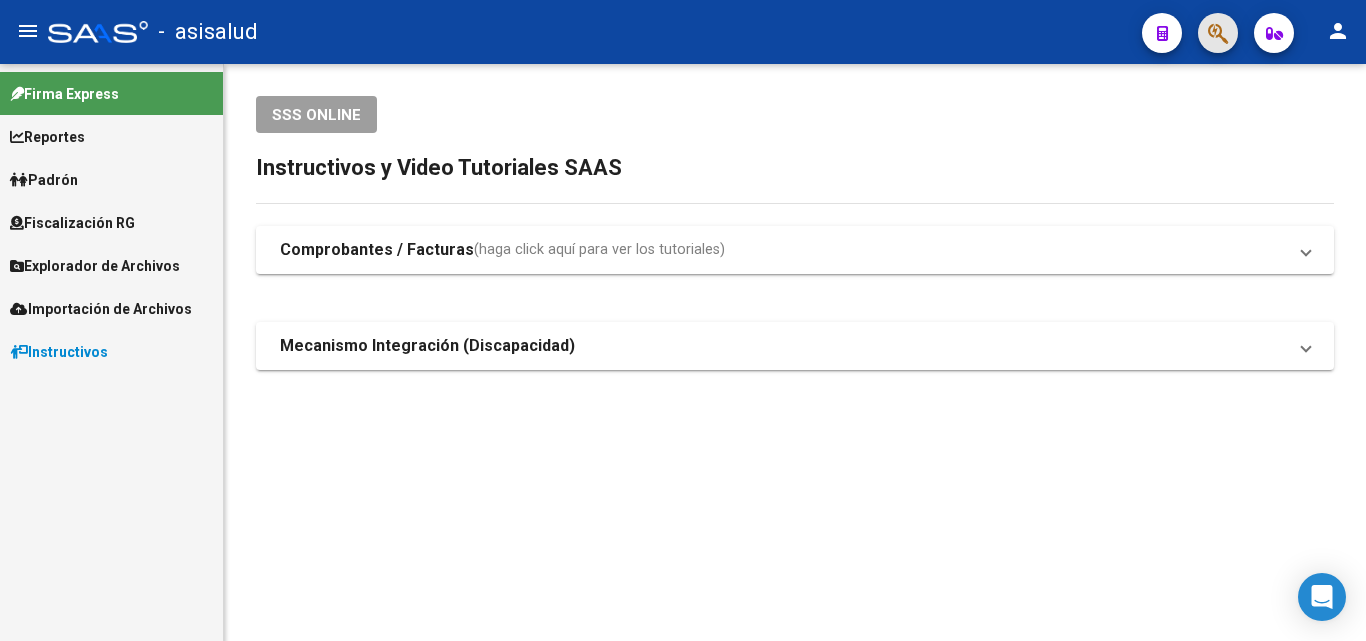 click 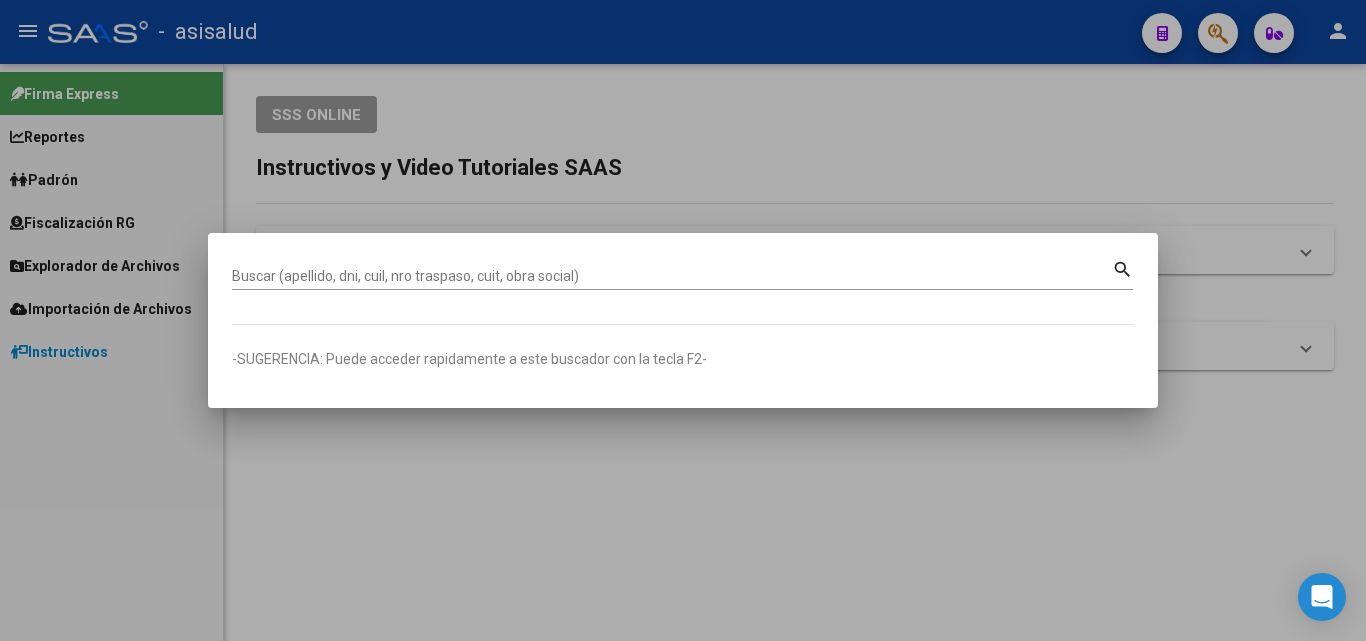drag, startPoint x: 443, startPoint y: 263, endPoint x: 337, endPoint y: 273, distance: 106.47065 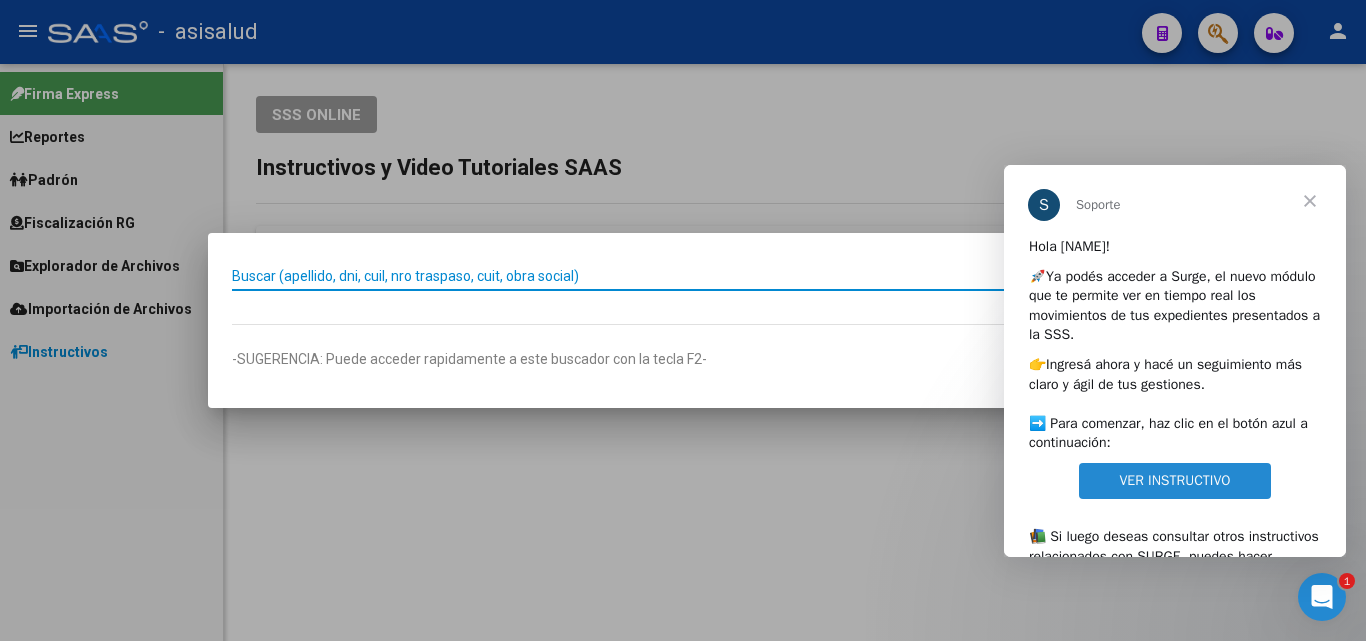 scroll, scrollTop: 0, scrollLeft: 0, axis: both 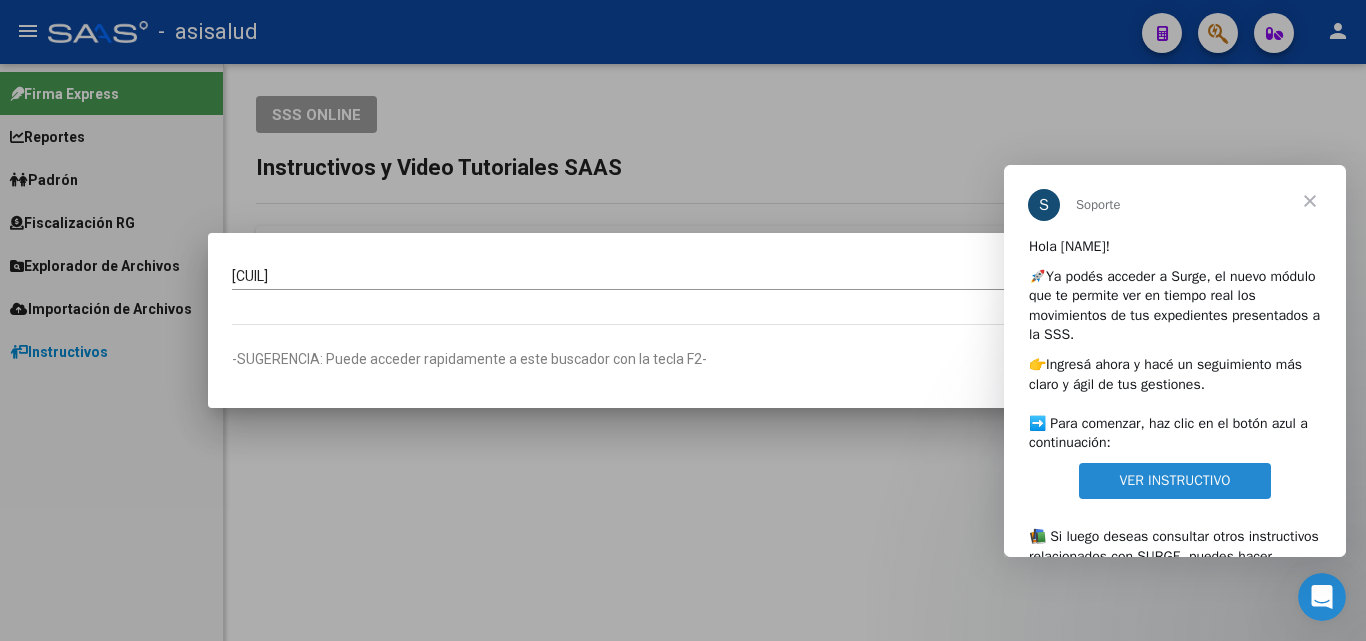 click on "[CUIL] Buscar (apellido, dni, cuil, nro traspaso, cuit, obra social) search -SUGERENCIA: Puede acceder rapidamente a este buscador con la tecla F2-" at bounding box center [683, 320] 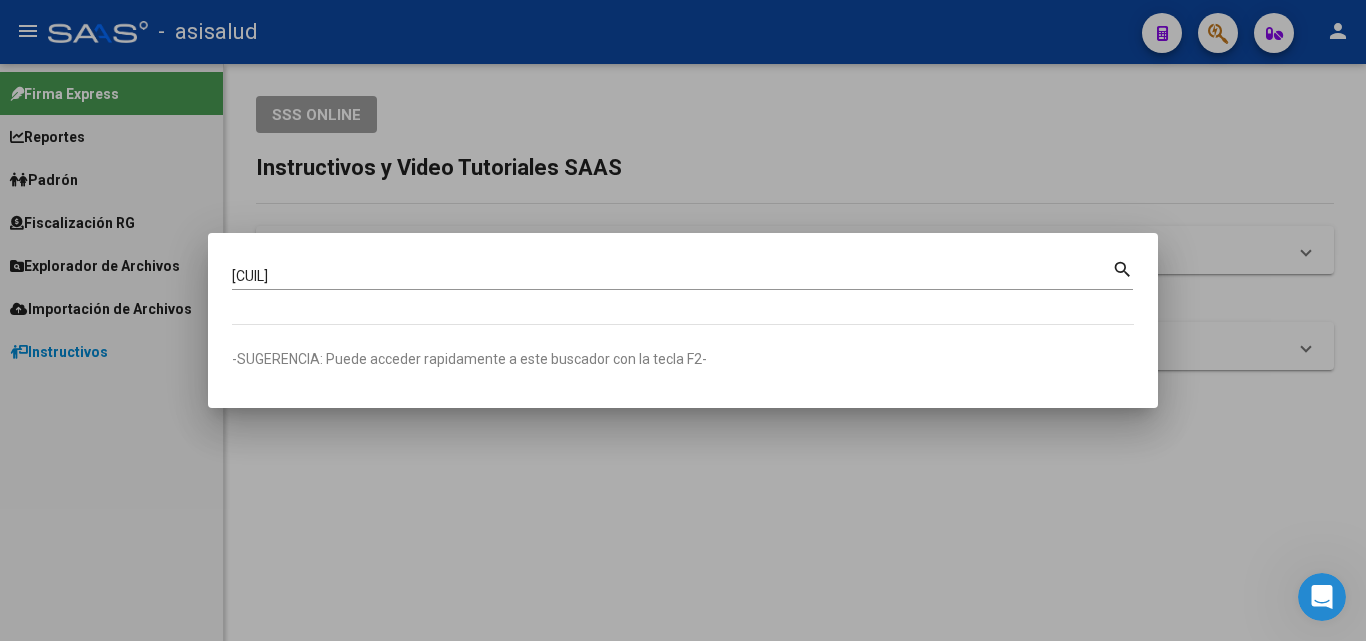 click on "search" at bounding box center [1122, 269] 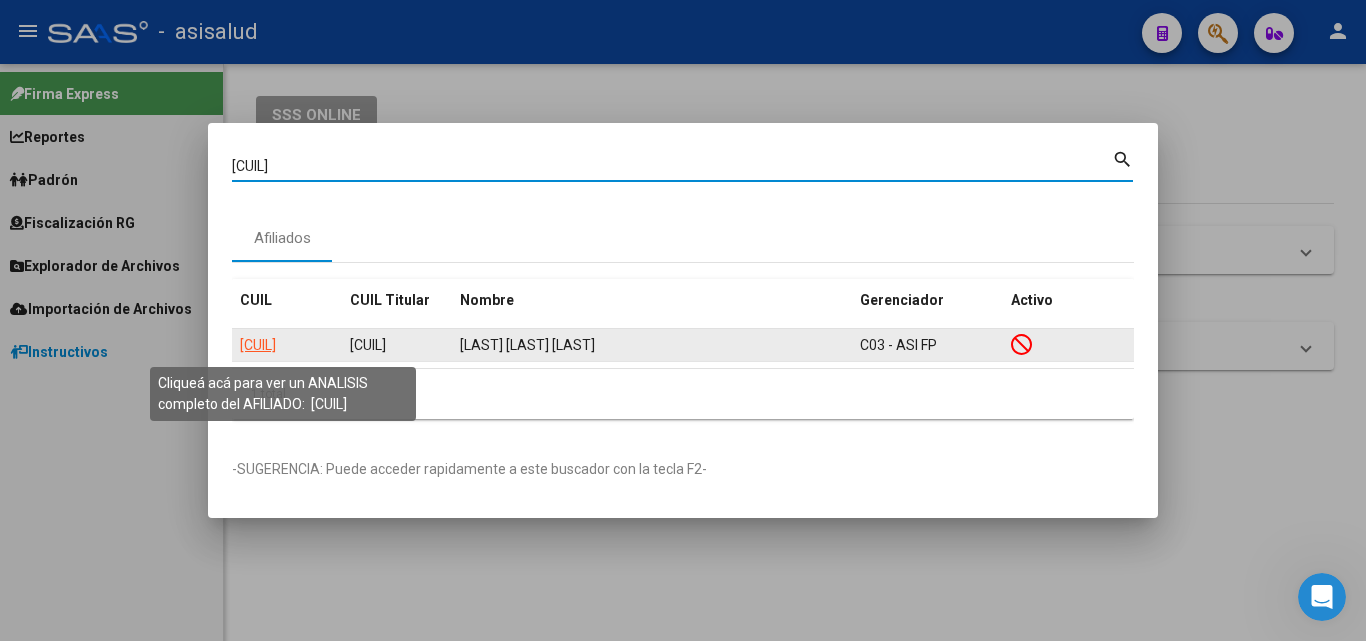 click on "[CUIL]" 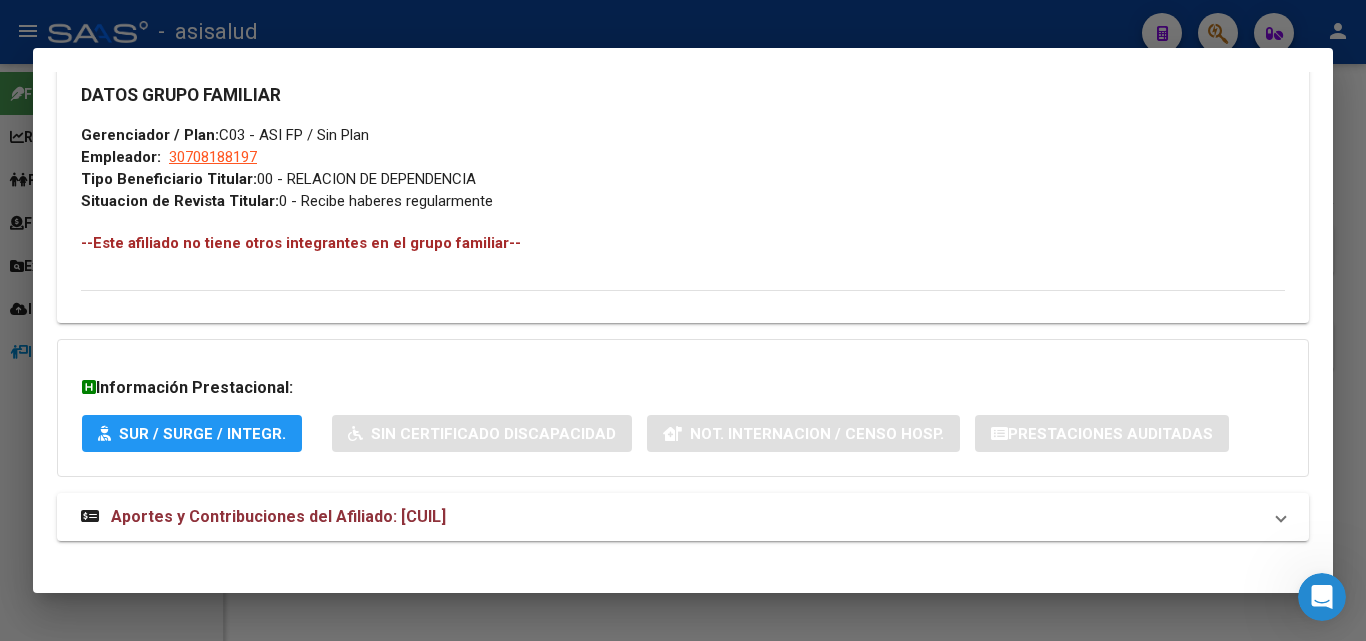 scroll, scrollTop: 1014, scrollLeft: 0, axis: vertical 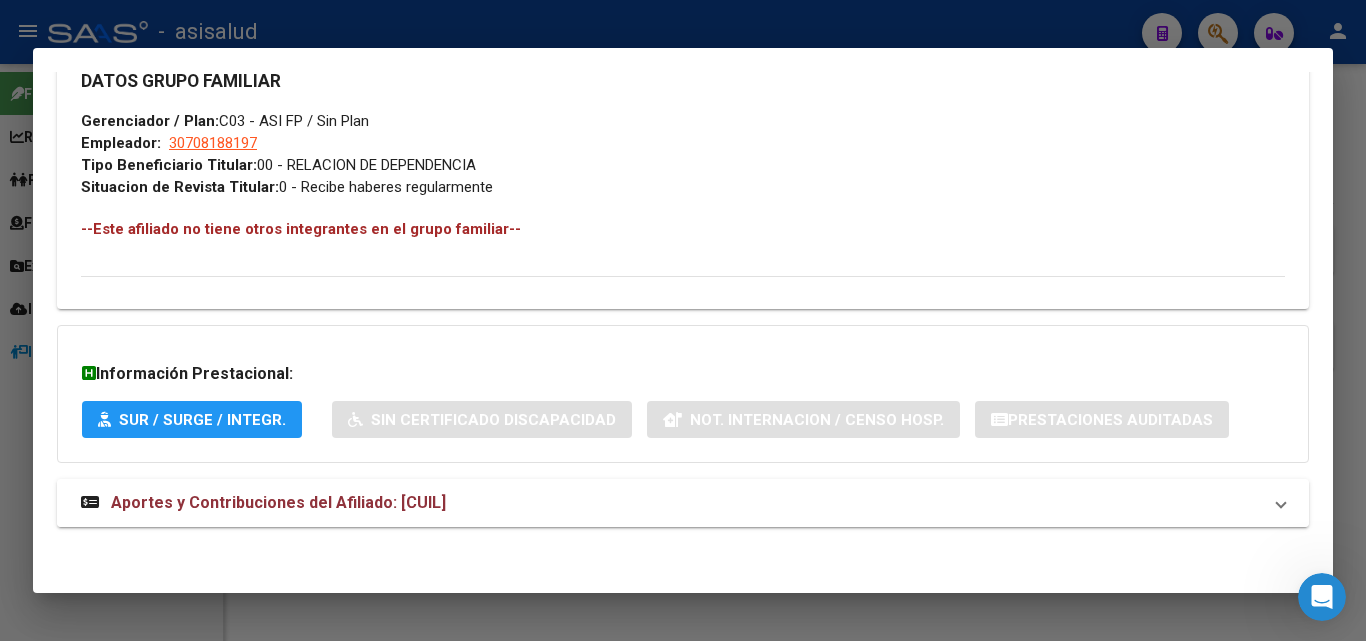 click on "Aportes y Contribuciones del Afiliado: [CUIL]" at bounding box center [278, 502] 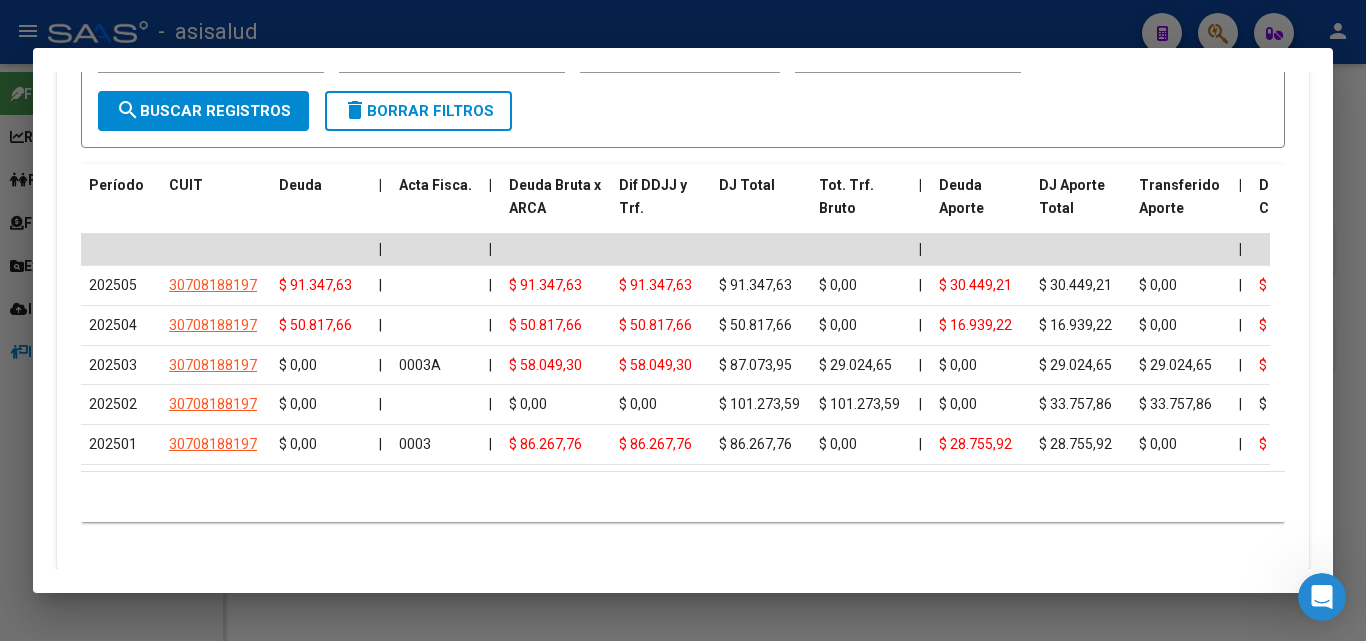 scroll, scrollTop: 1775, scrollLeft: 0, axis: vertical 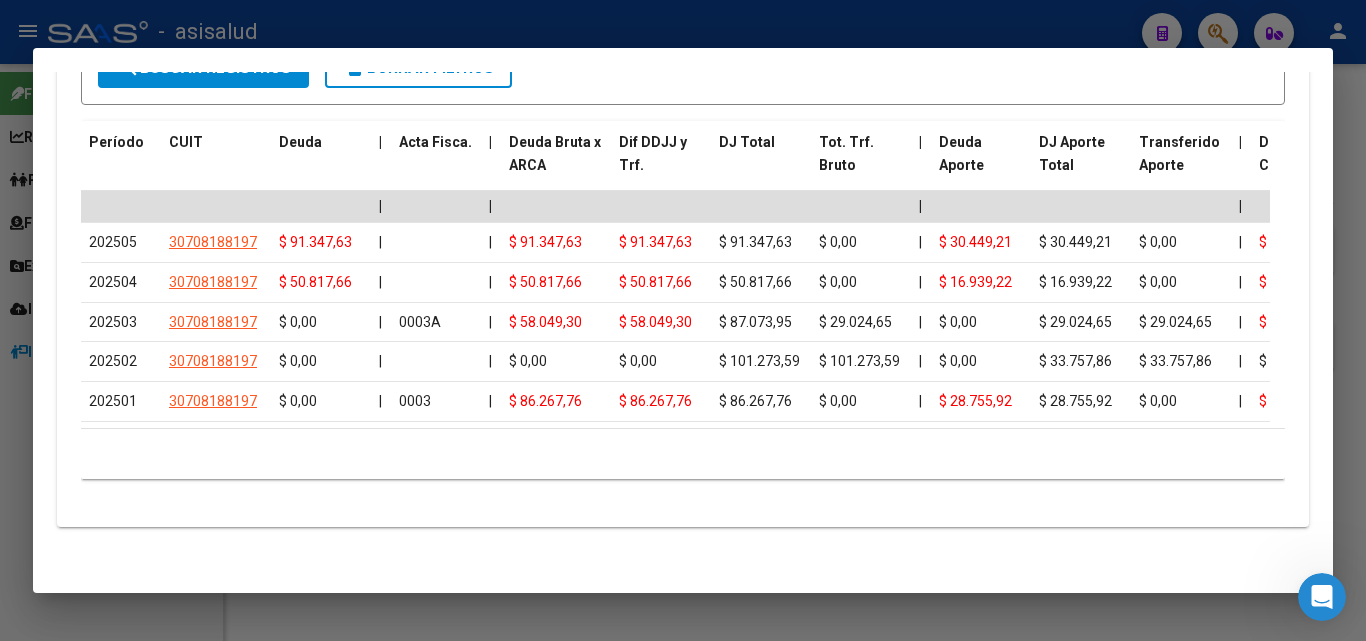 drag, startPoint x: 1339, startPoint y: 134, endPoint x: 1263, endPoint y: 168, distance: 83.25864 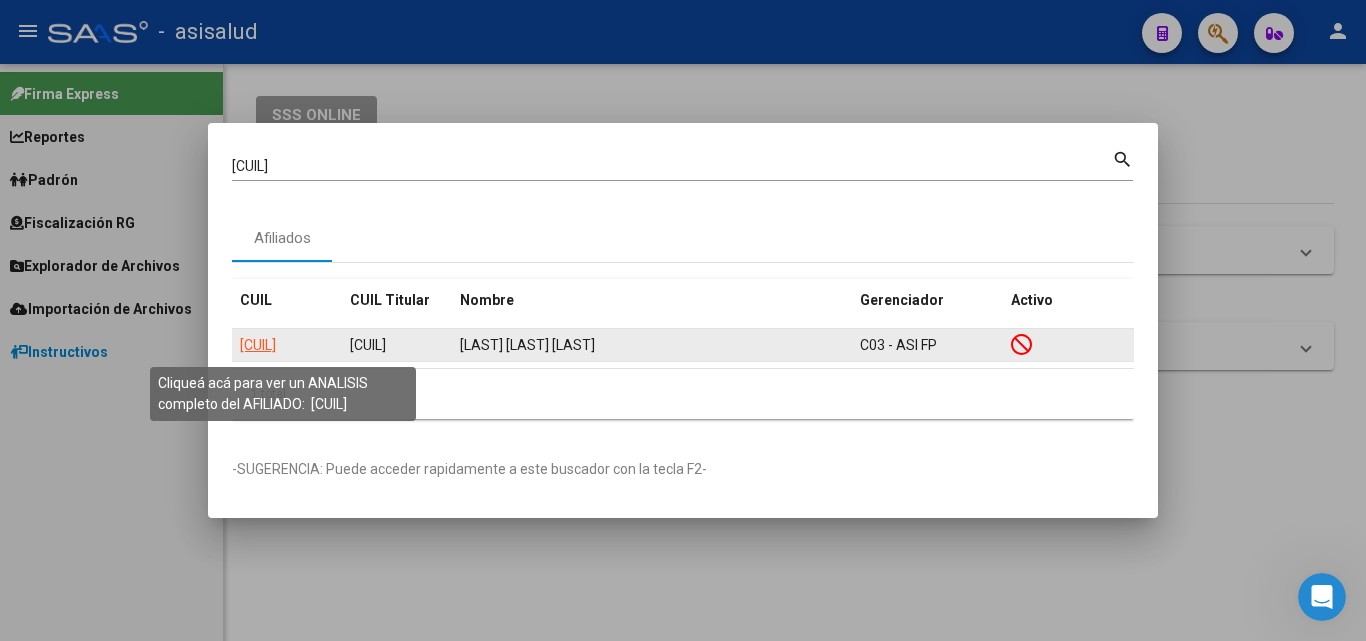 click on "[CUIL]" 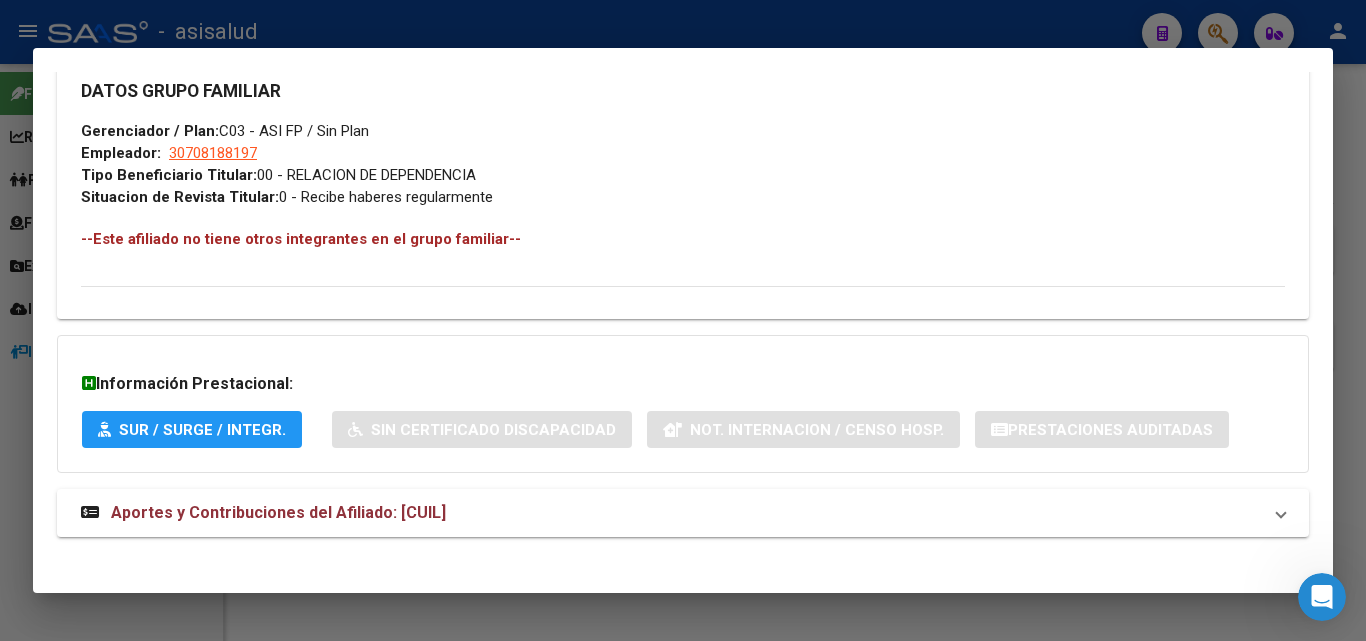 scroll, scrollTop: 1014, scrollLeft: 0, axis: vertical 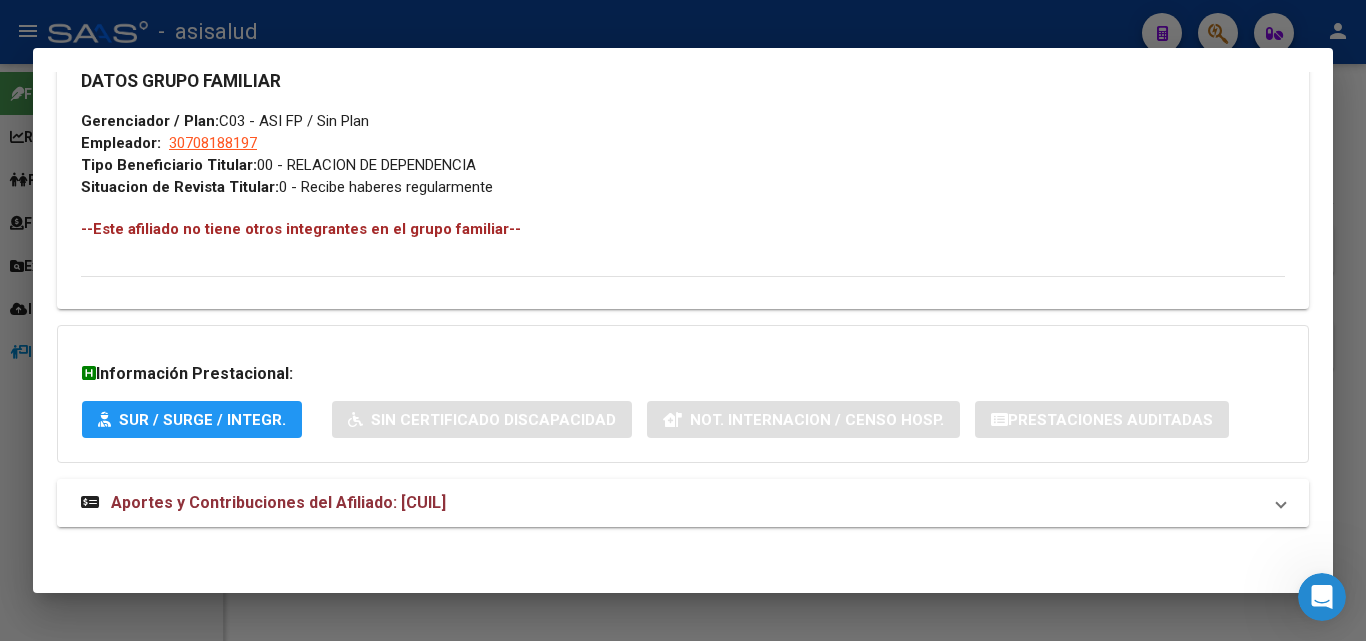 click on "Aportes y Contribuciones del Afiliado: [CUIL]" at bounding box center [278, 502] 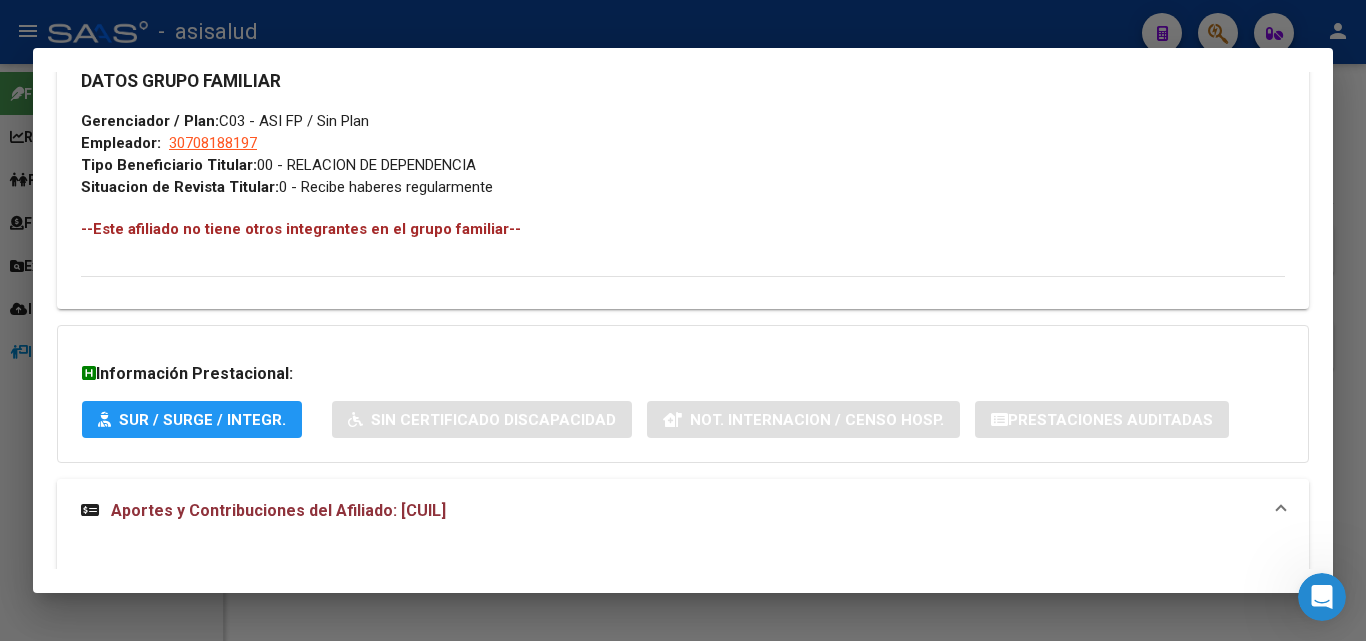 click on "Aportes y Contribuciones del Afiliado: [CUIL]" at bounding box center [278, 510] 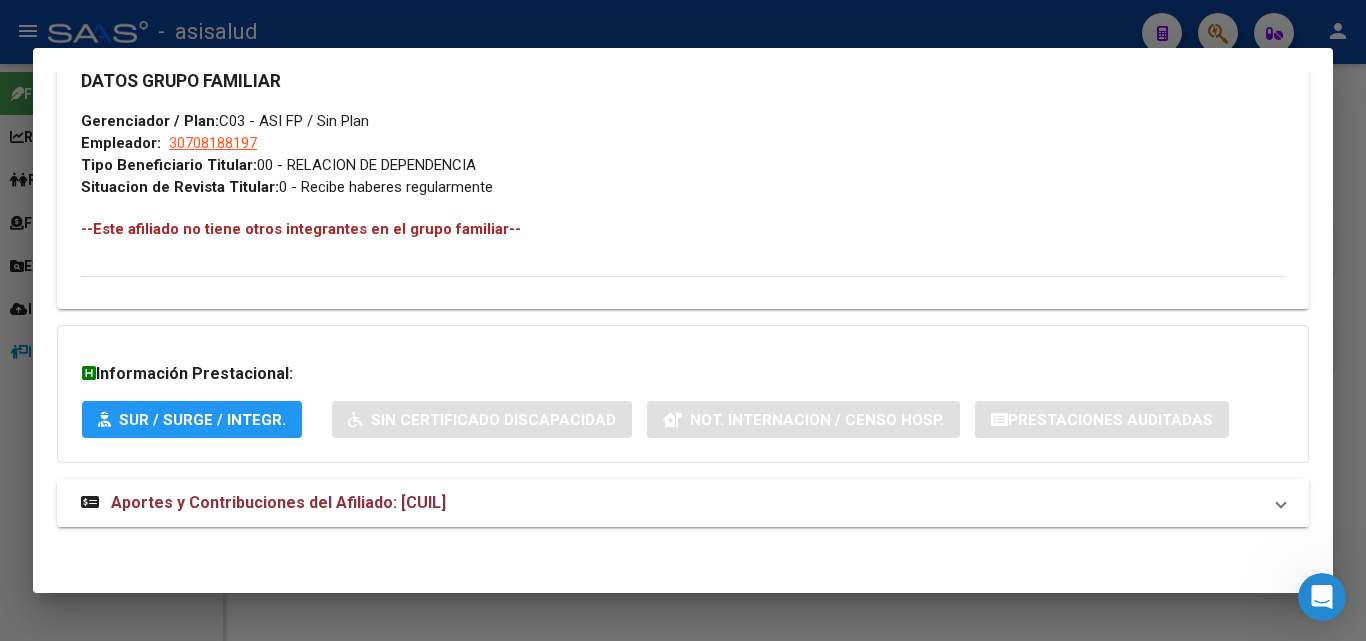 click on "Aportes y Contribuciones del Afiliado: [CUIL]" at bounding box center (278, 502) 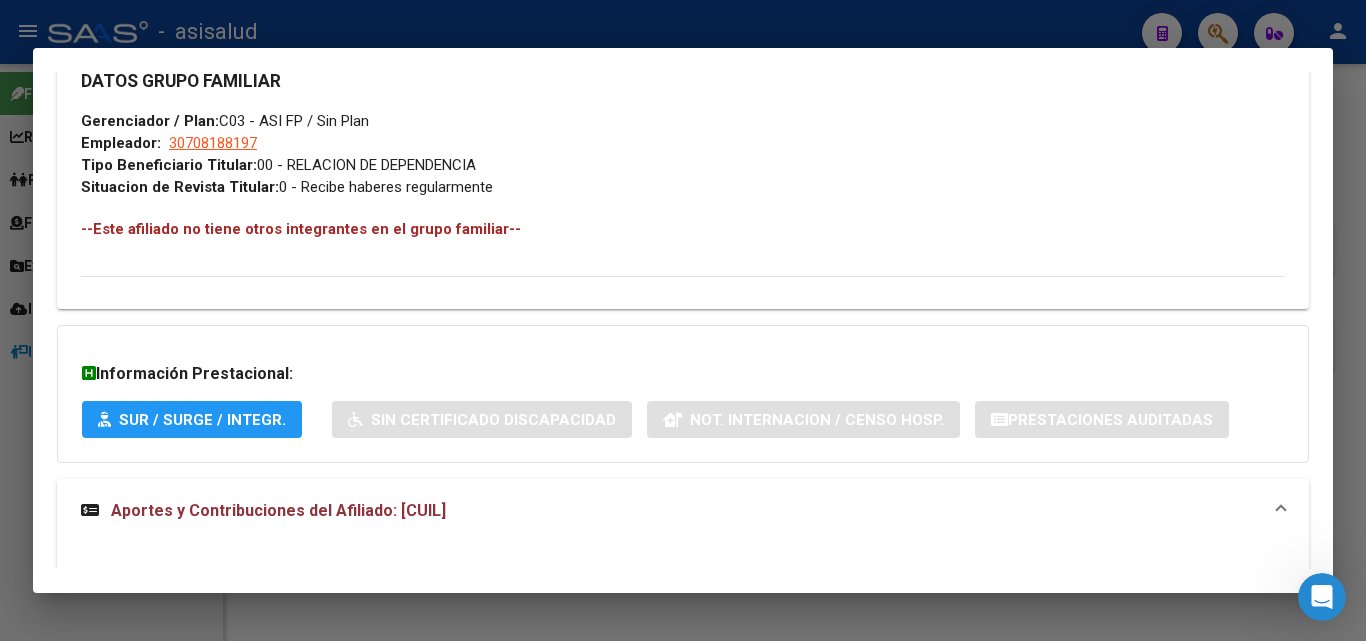 scroll, scrollTop: 1314, scrollLeft: 0, axis: vertical 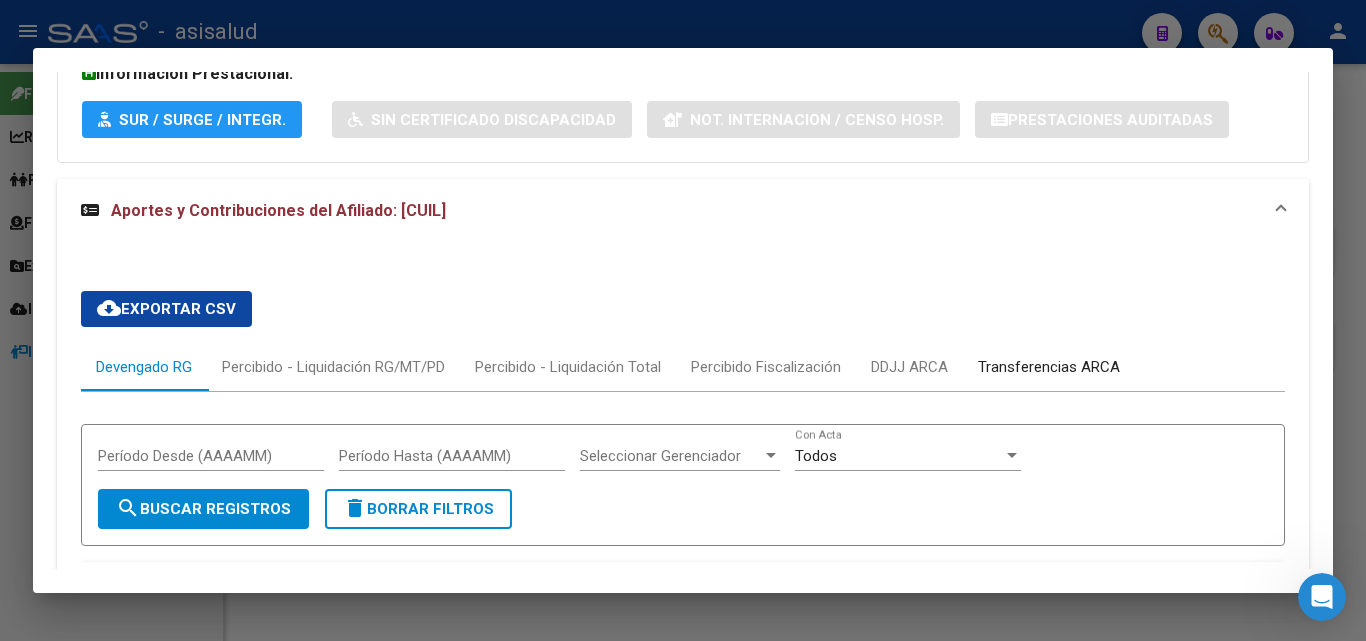 click on "Transferencias ARCA" at bounding box center (1049, 367) 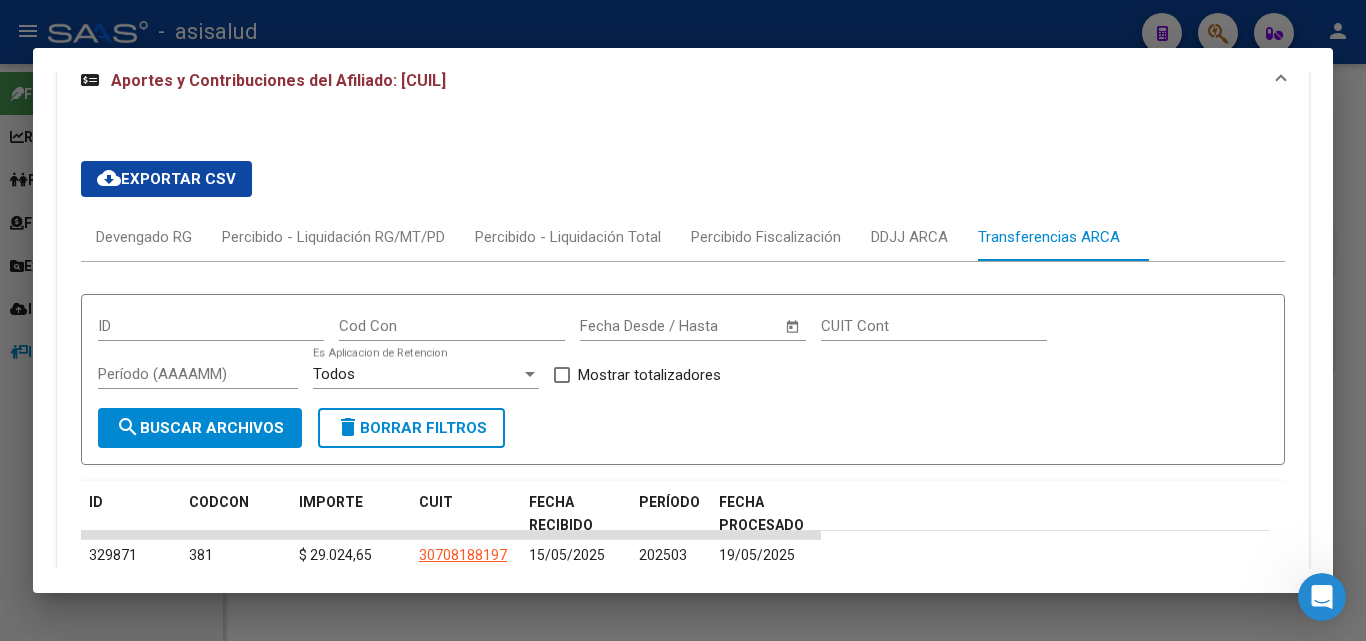 scroll, scrollTop: 1426, scrollLeft: 0, axis: vertical 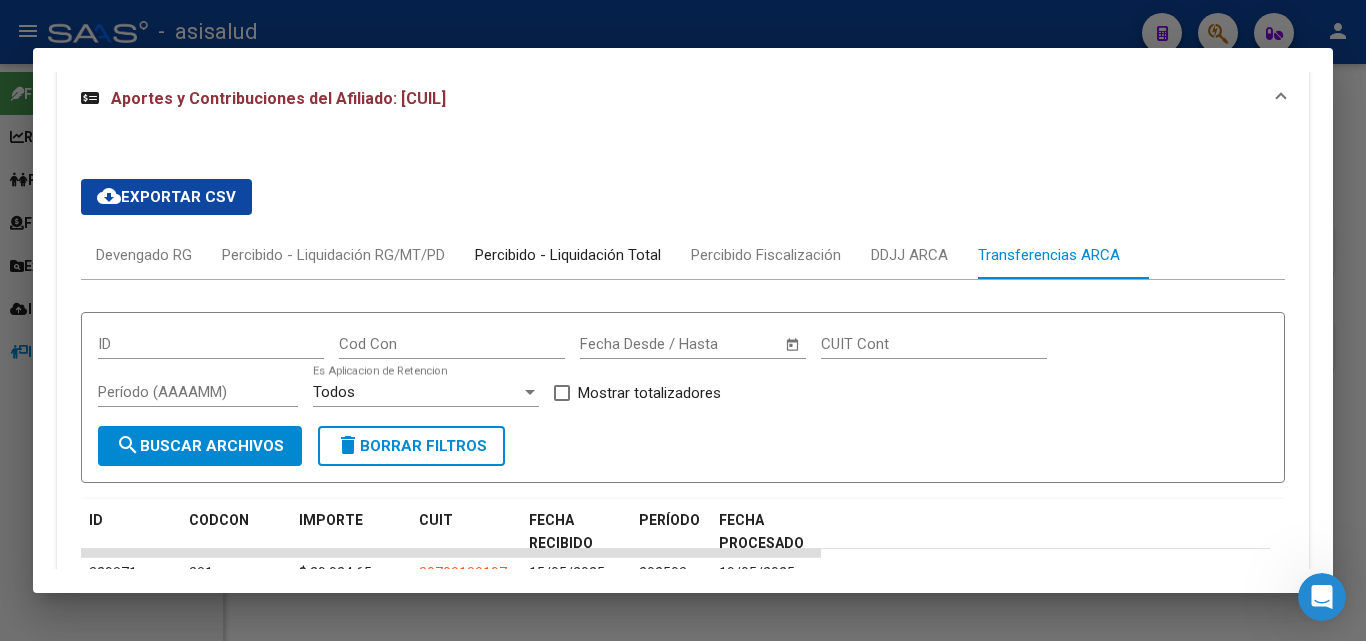 click on "Percibido - Liquidación Total" at bounding box center [568, 255] 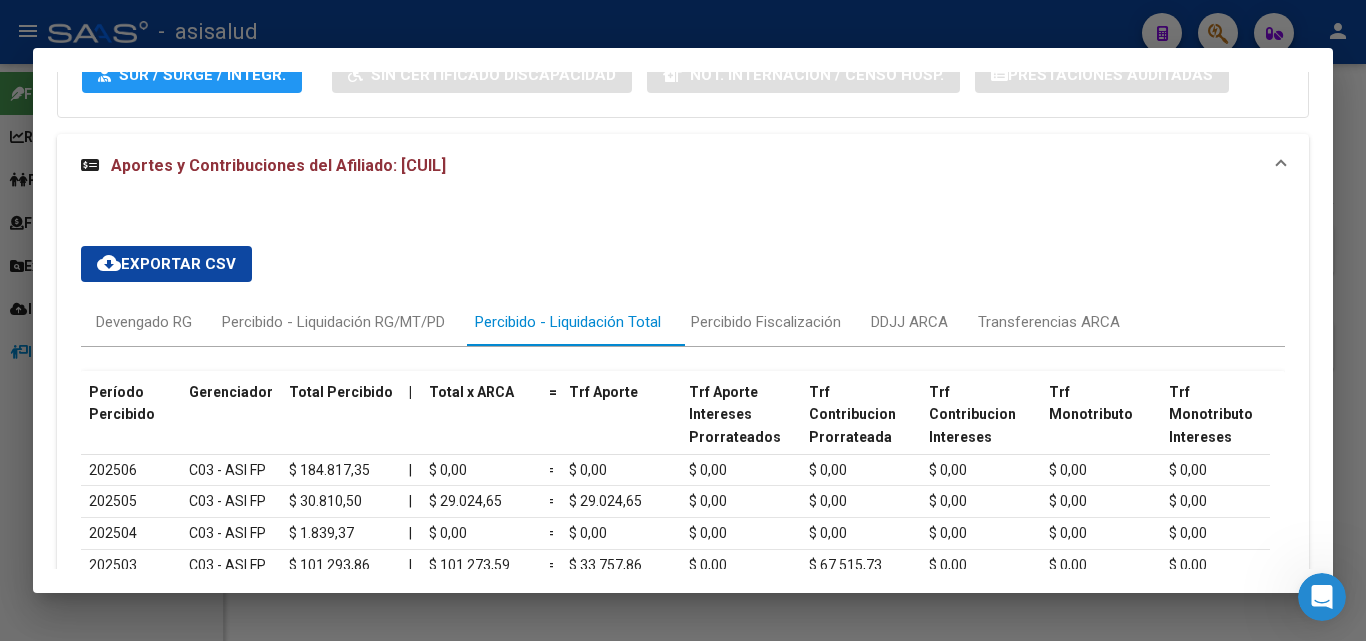 scroll, scrollTop: 1426, scrollLeft: 0, axis: vertical 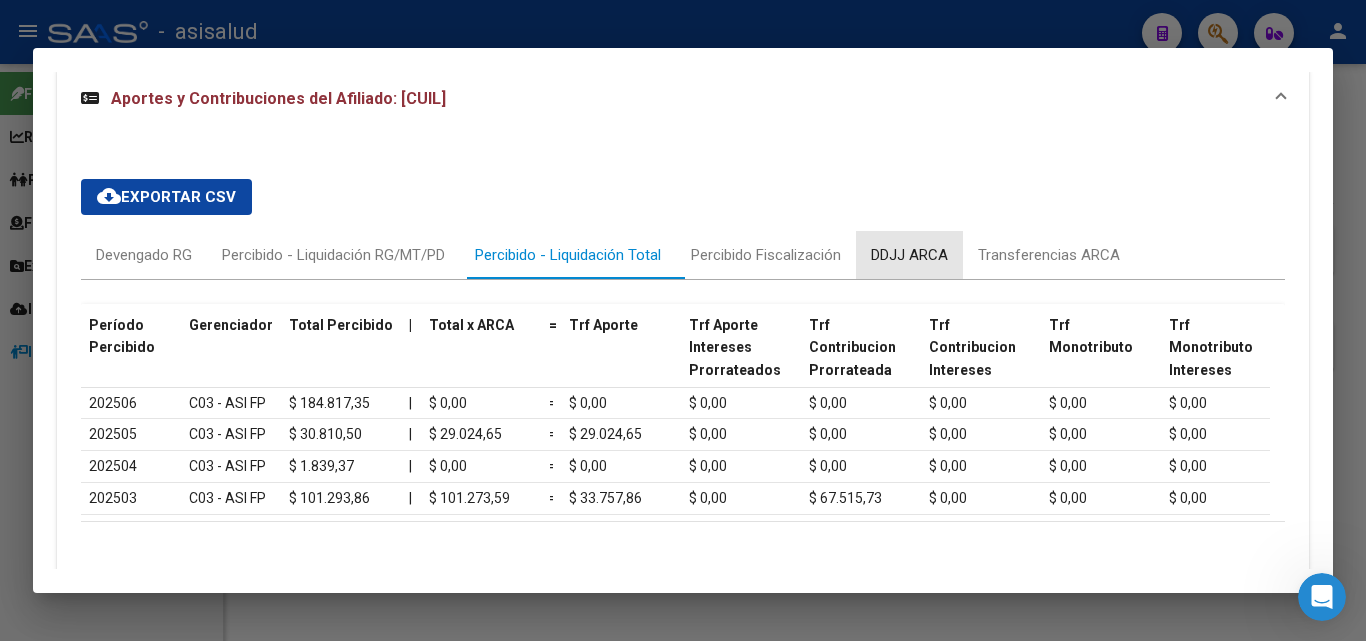 click on "DDJJ ARCA" at bounding box center (909, 255) 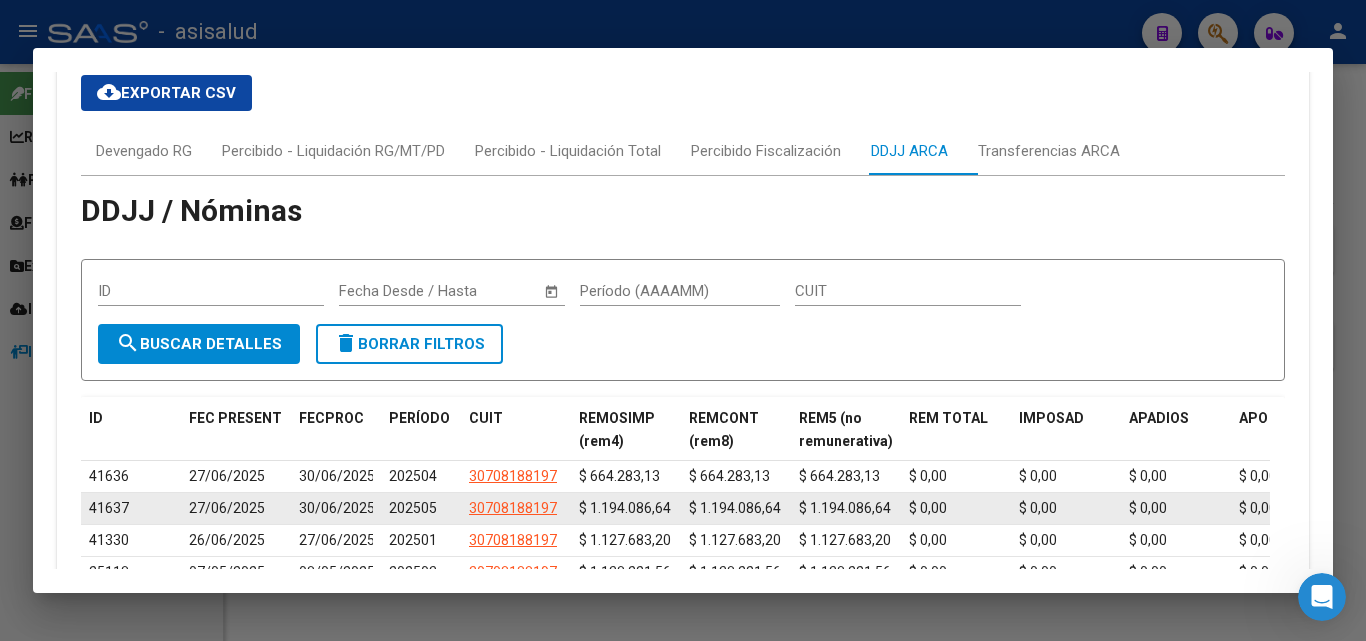 scroll, scrollTop: 1726, scrollLeft: 0, axis: vertical 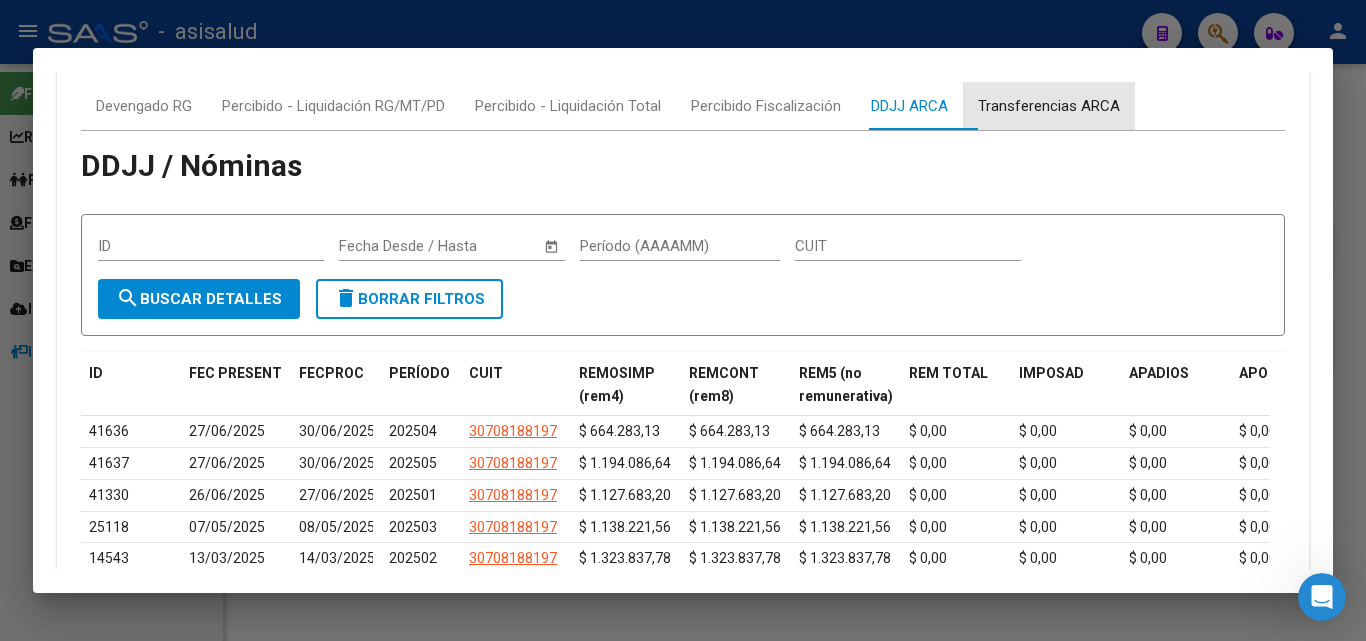 click on "Transferencias ARCA" at bounding box center (1049, 106) 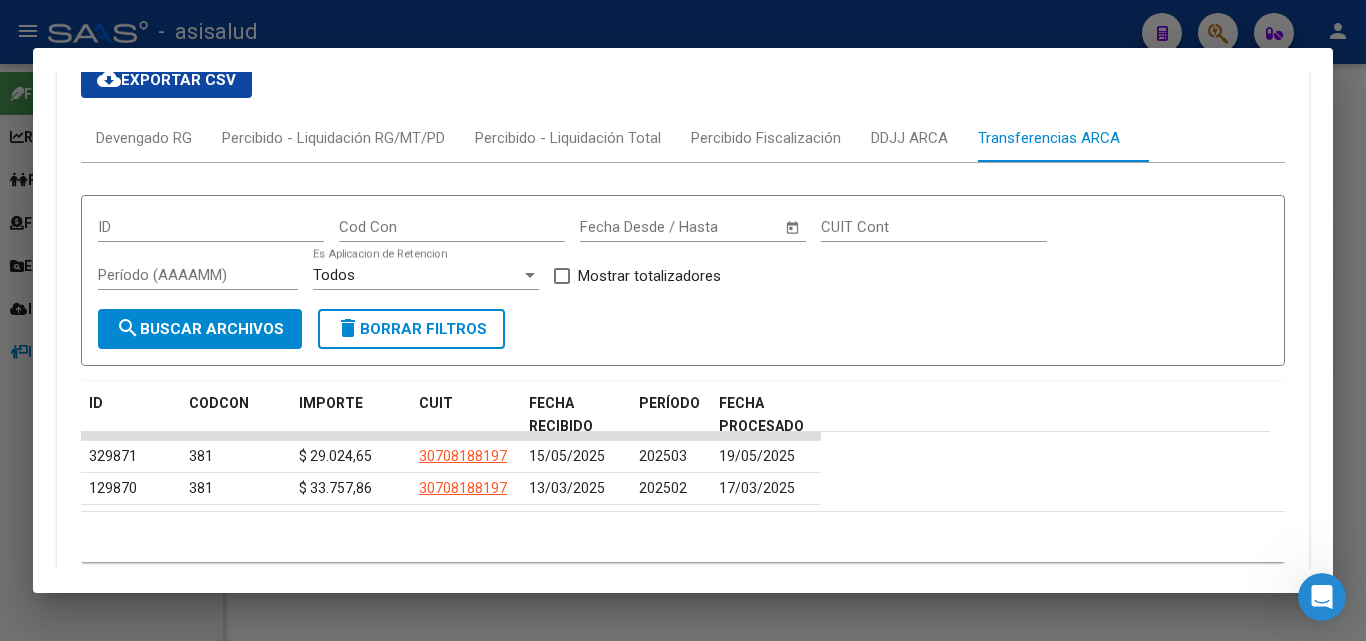 scroll, scrollTop: 1575, scrollLeft: 0, axis: vertical 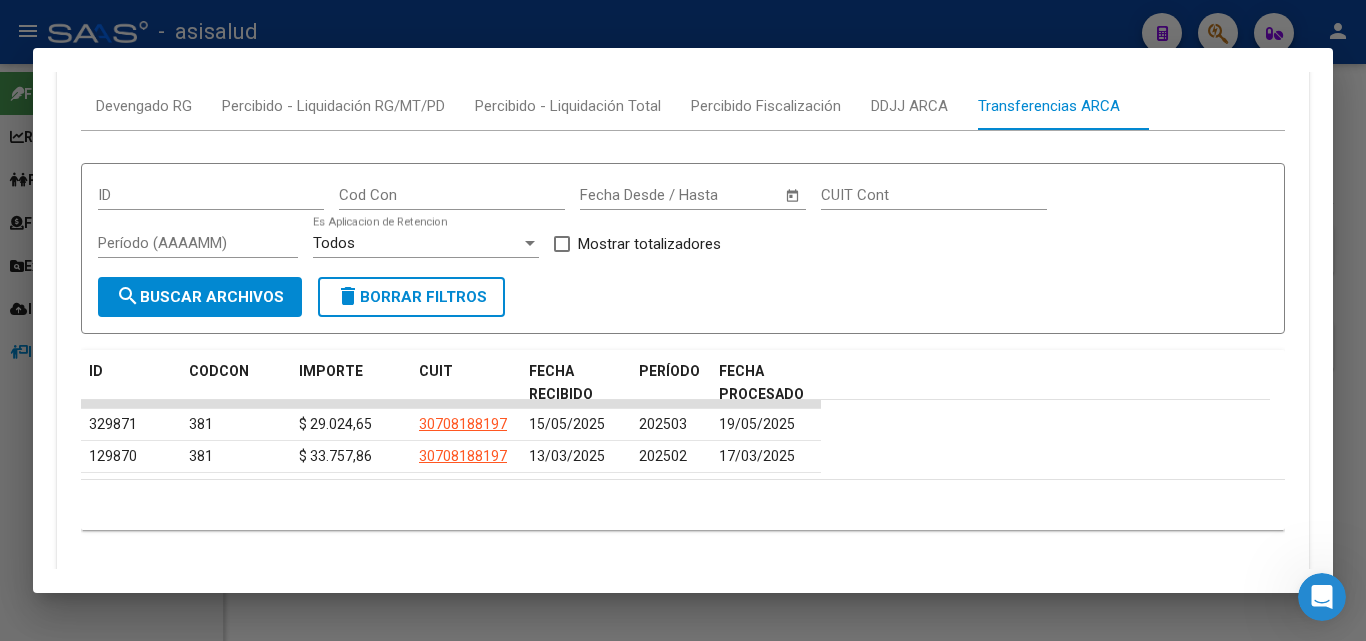 drag, startPoint x: 1349, startPoint y: 103, endPoint x: 1329, endPoint y: 111, distance: 21.540659 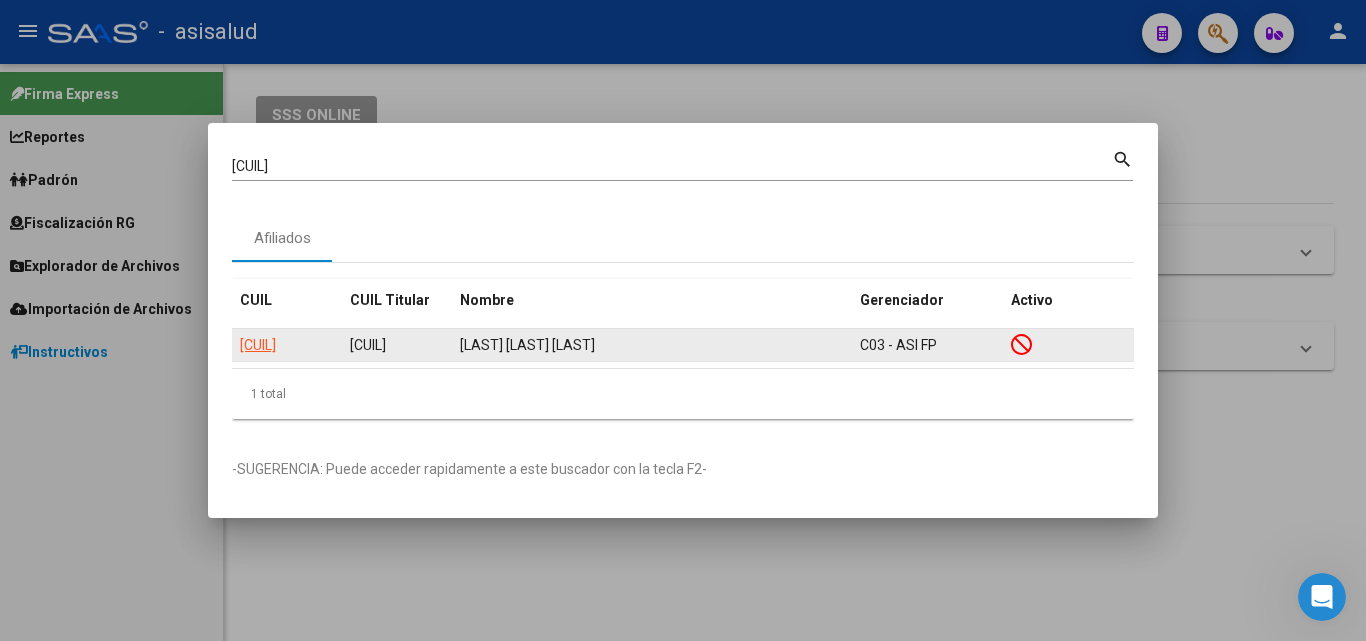 click on "C03 - ASI FP" 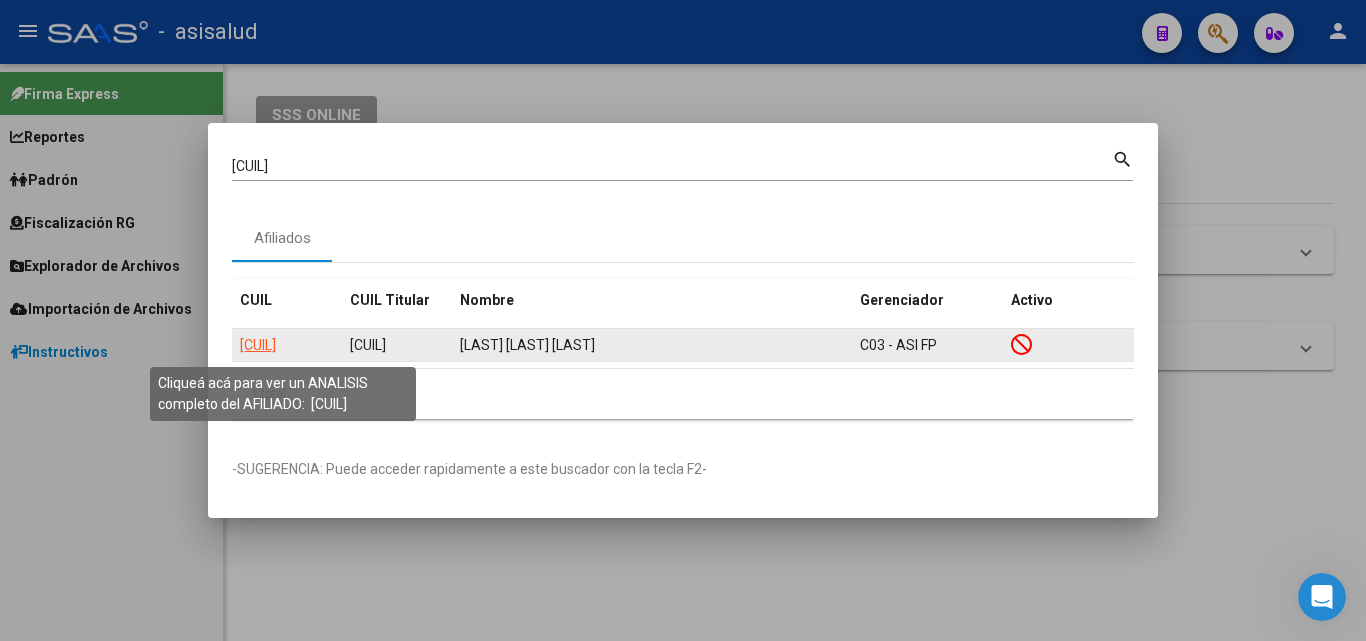 click on "[CUIL]" 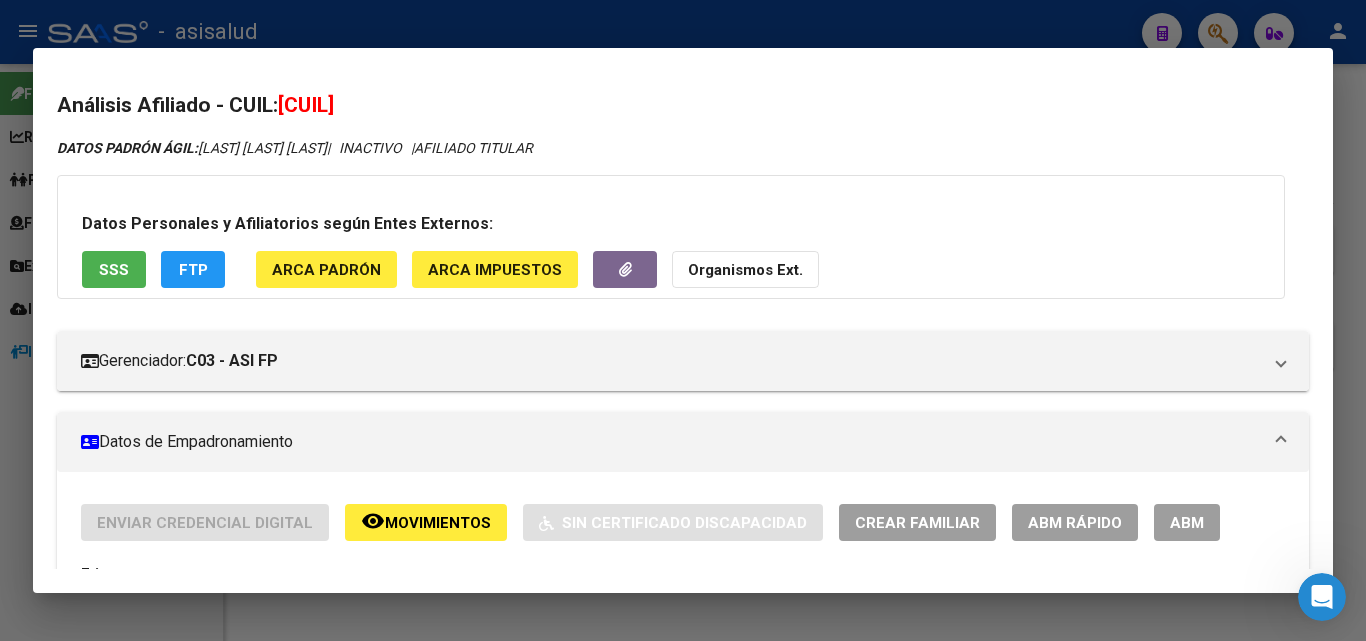 scroll, scrollTop: 300, scrollLeft: 0, axis: vertical 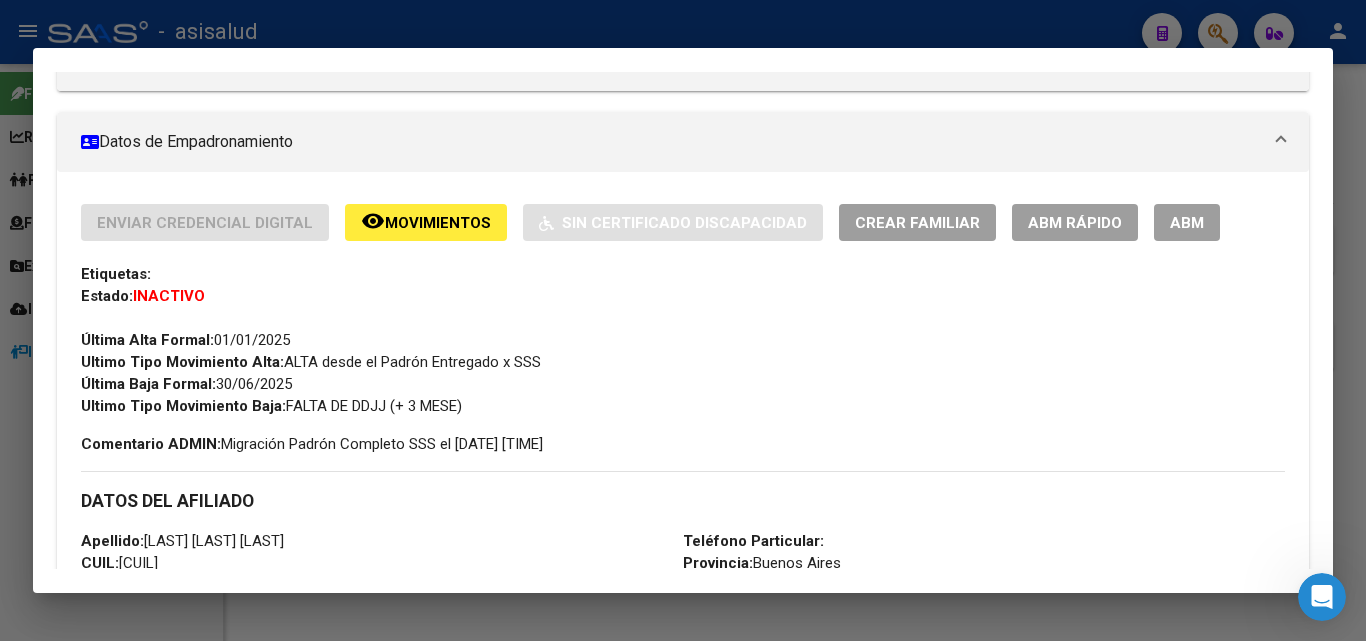 click on "ABM Rápido" 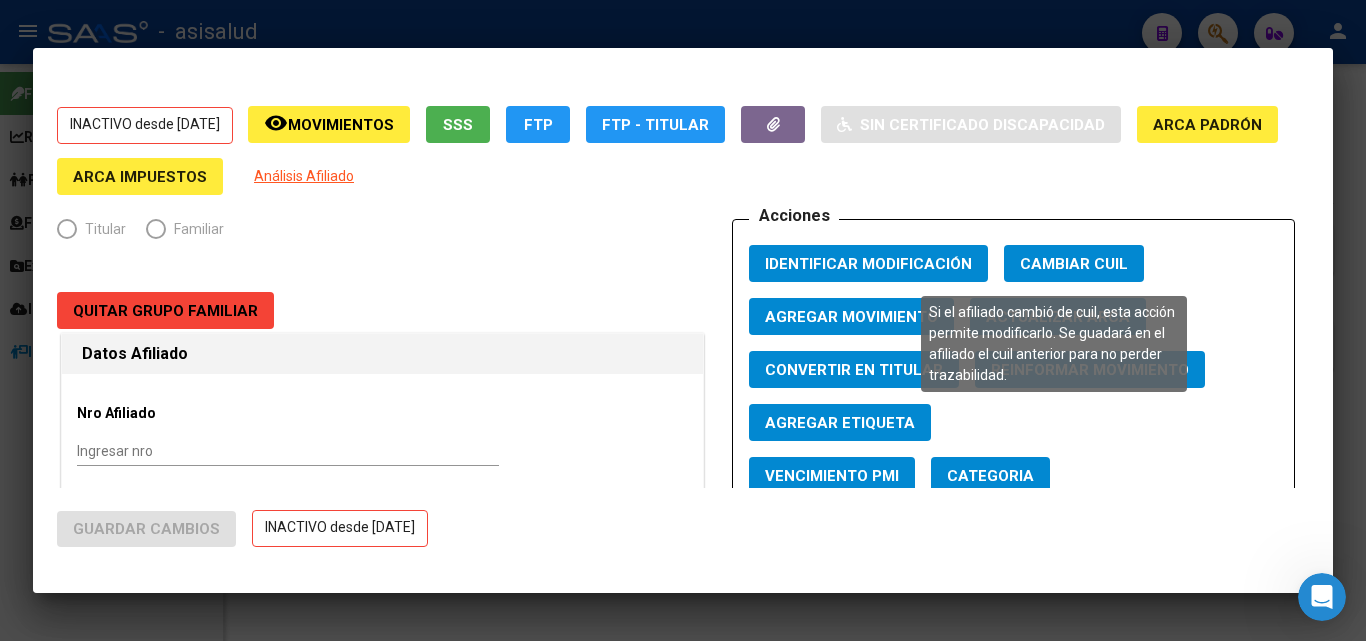 radio on "true" 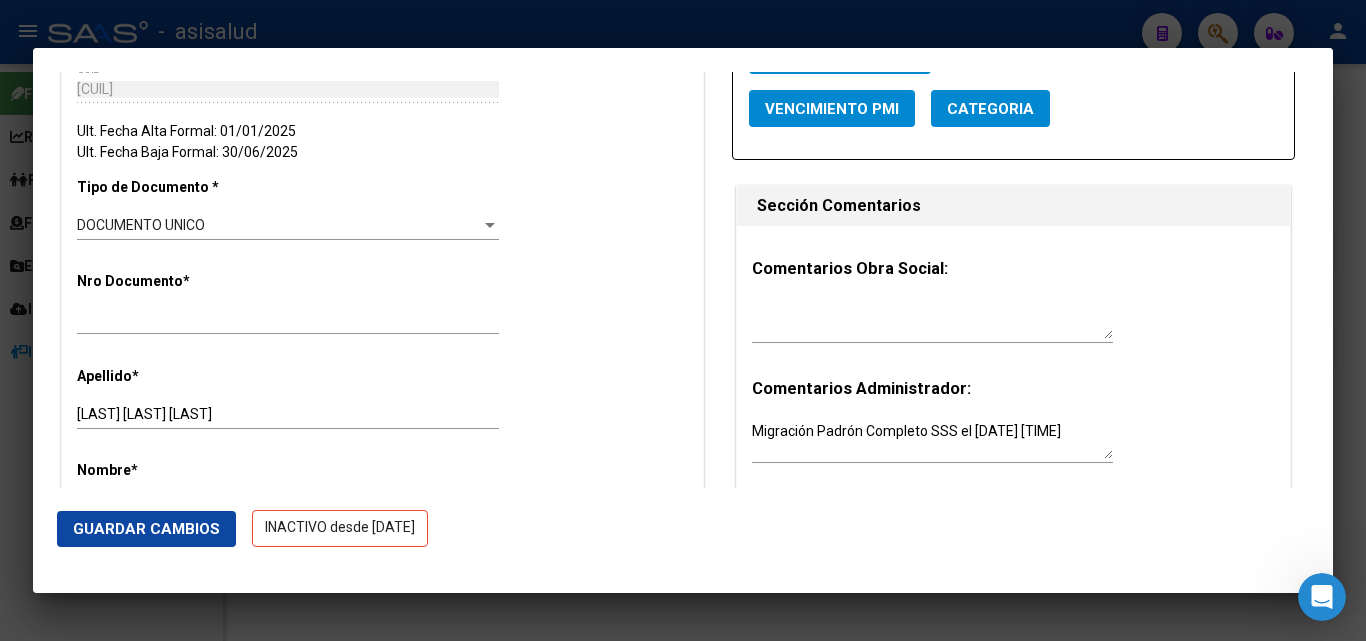scroll, scrollTop: 400, scrollLeft: 0, axis: vertical 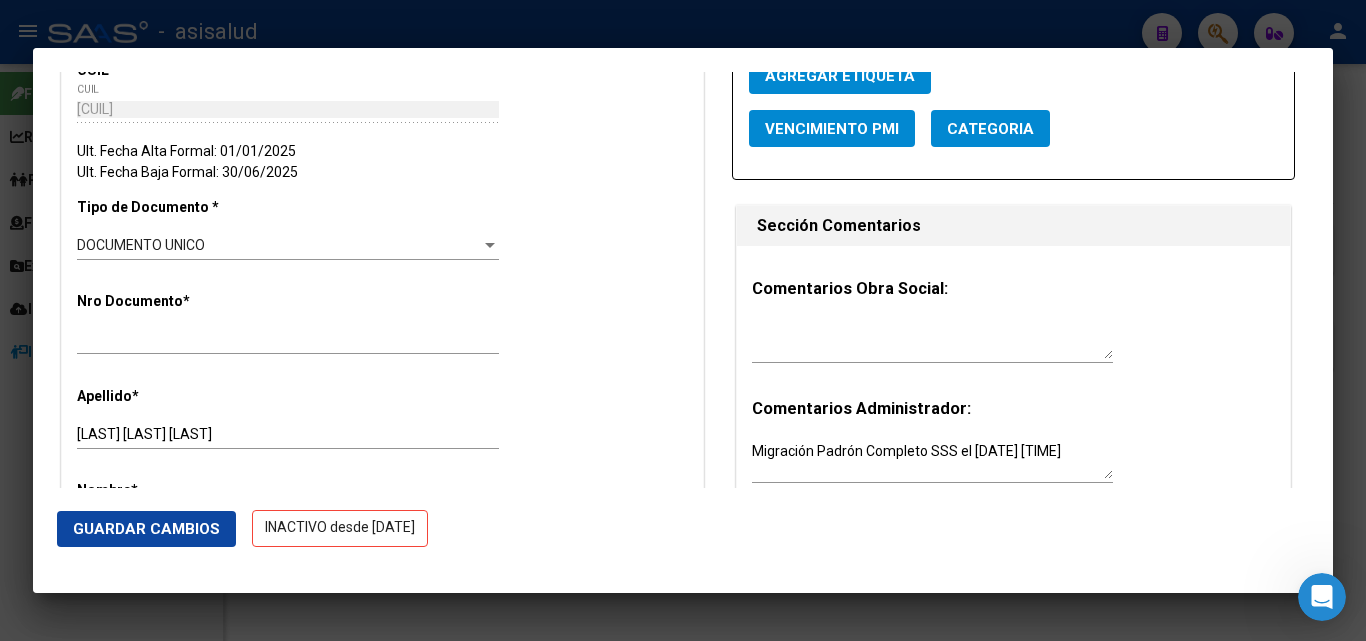 click on "INACTIVO desde [DATE]" 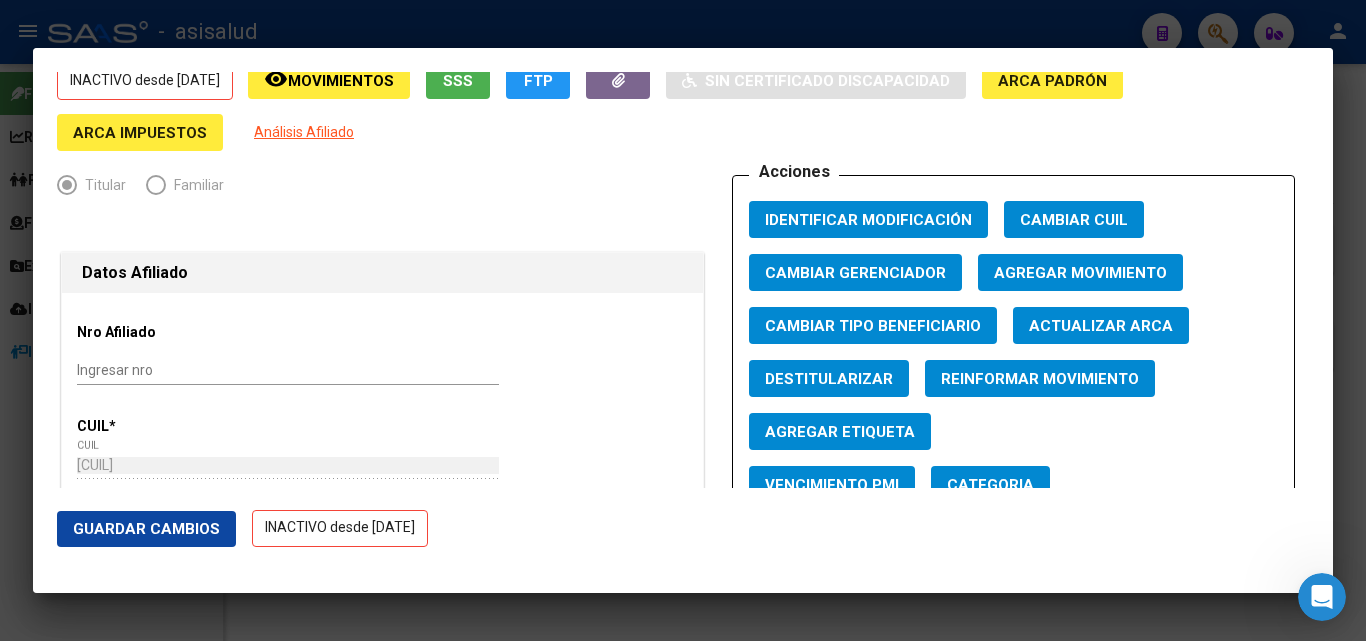 scroll, scrollTop: 0, scrollLeft: 0, axis: both 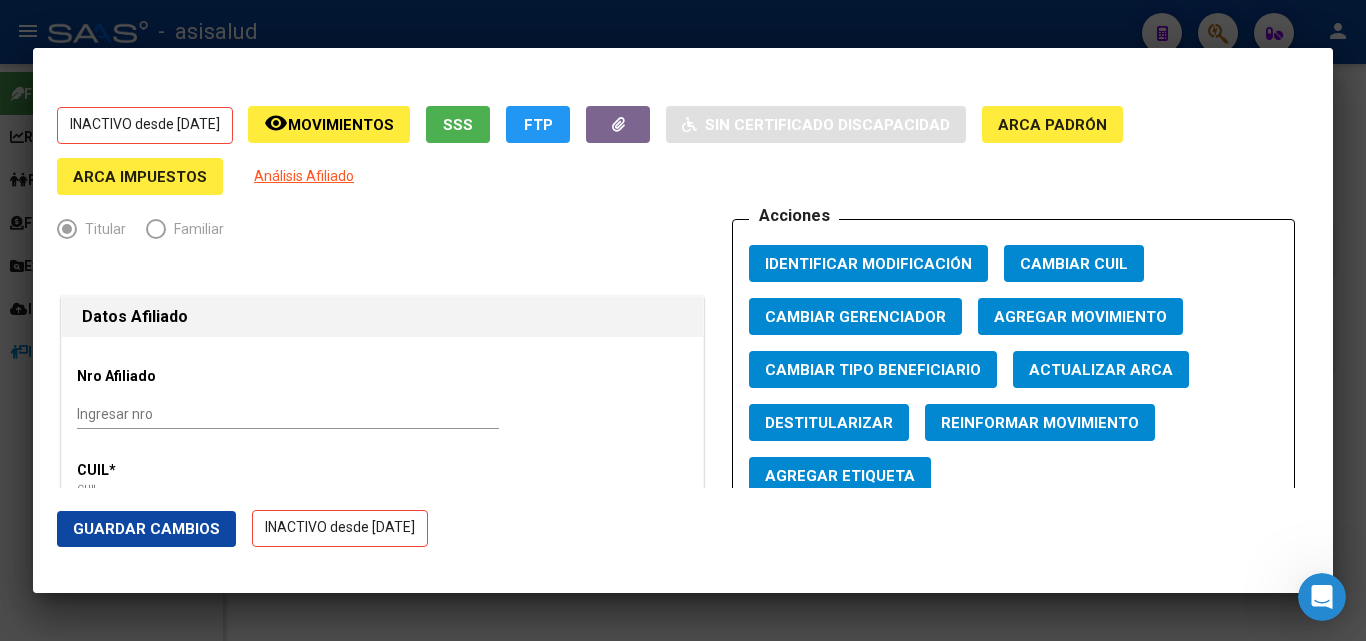 click on "INACTIVO desde [DATE]  remove_red_eye Movimientos SSS FTP    Sin Certificado Discapacidad ARCA Padrón ARCA Impuestos Análisis Afiliado   Titular   Familiar Datos Afiliado Nro Afiliado    Ingresar nro  CUIL  *   [CUIL] CUIL  ARCA Padrón  Ult. Fecha Alta Formal: [DATE]  Ult. Fecha Baja Formal: [DATE]  Tipo de Documento * DOCUMENTO UNICO Seleccionar tipo Nro Documento  *   [NUMBER] Ingresar nro  Apellido  *   [LAST] [LAST] [LAST] Ingresar apellido  Nombre  *   Ingresar nombre  Fecha de nacimiento  *   [DATE] Ingresar fecha   Parentesco * Titular Seleccionar parentesco  Estado Civil * Soltero Seleccionar tipo  Sexo * Masculino Seleccionar sexo  Nacionalidad * Seleccionar tipo Seleccionar tipo  Discapacitado * No incapacitado Seleccionar tipo Vencimiento Certificado Estudio    Ingresar fecha   Tipo domicilio * Domicilio Completo Seleccionar tipo domicilio  Provincia * [PROVINCIA] Seleccionar provincia Localidad  *   [CITY] Ingresar el nombre  Codigo Postal  *   [POSTAL_CODE] Calle  *   *" at bounding box center (683, 321) 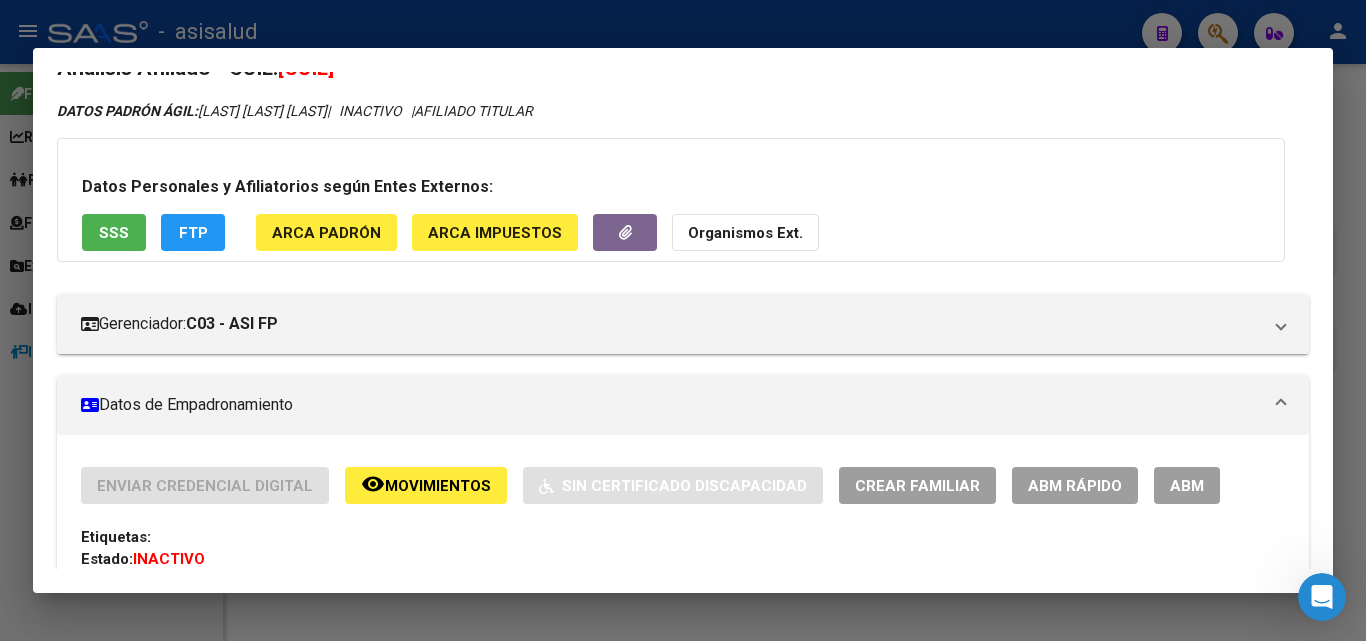 scroll, scrollTop: 300, scrollLeft: 0, axis: vertical 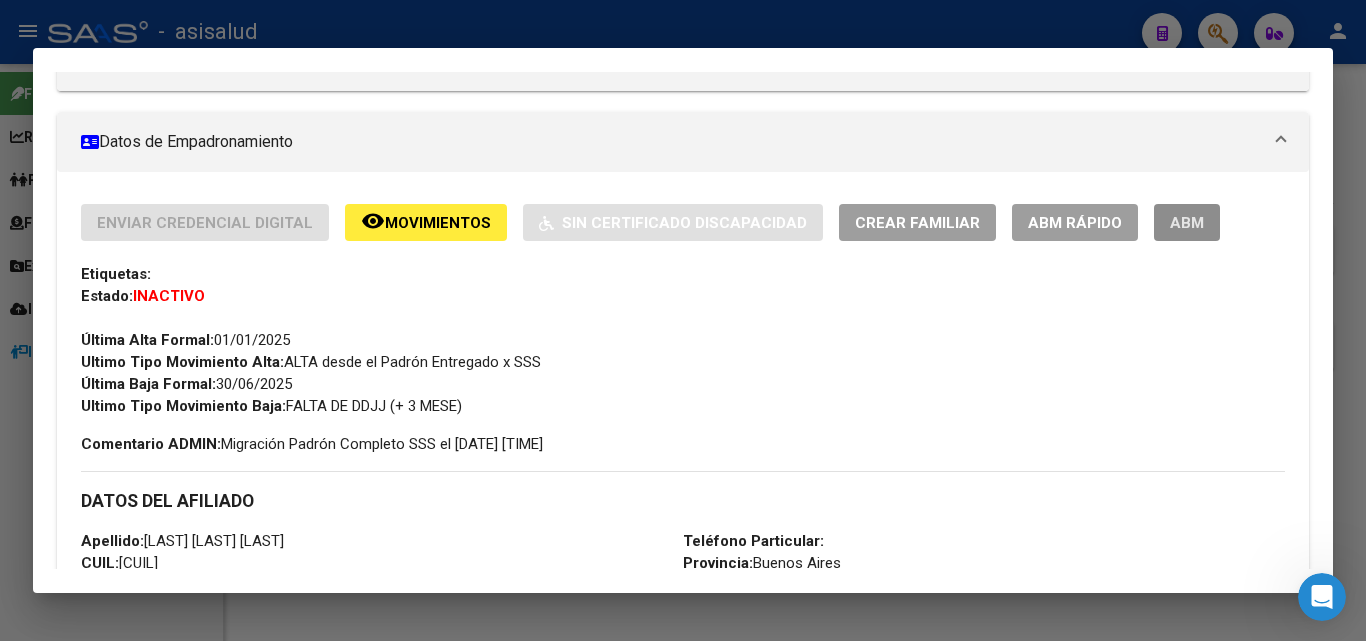 click on "ABM" at bounding box center [1187, 223] 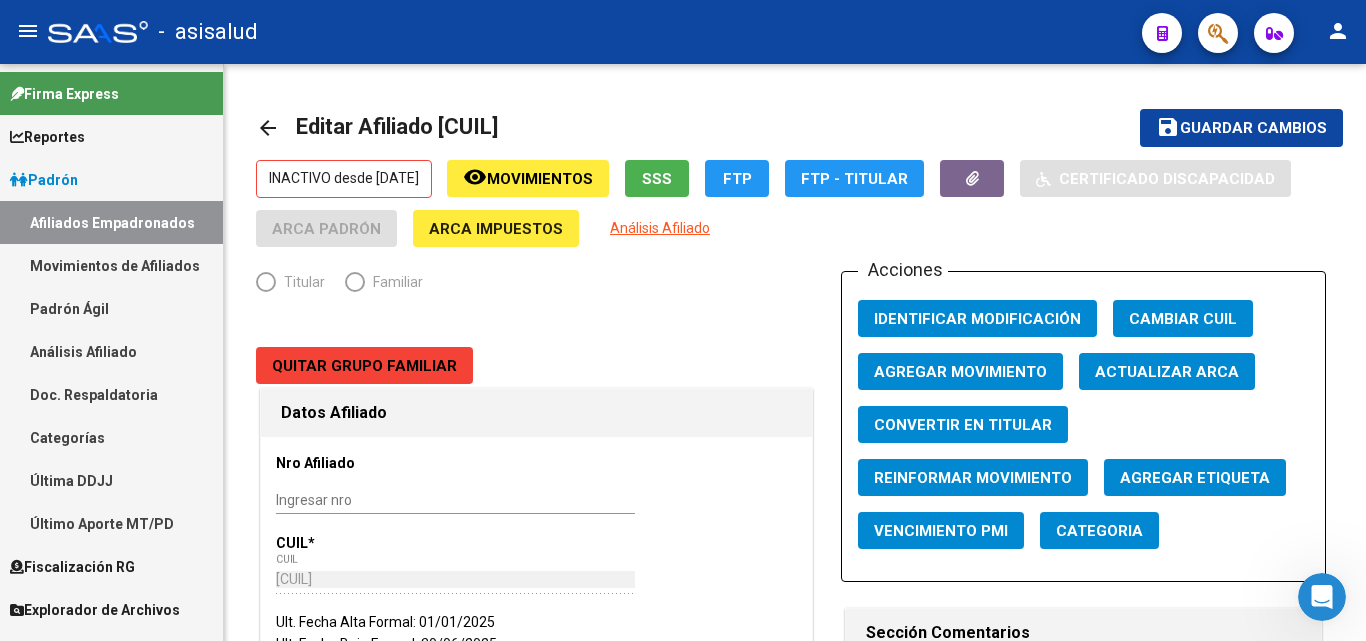 radio on "true" 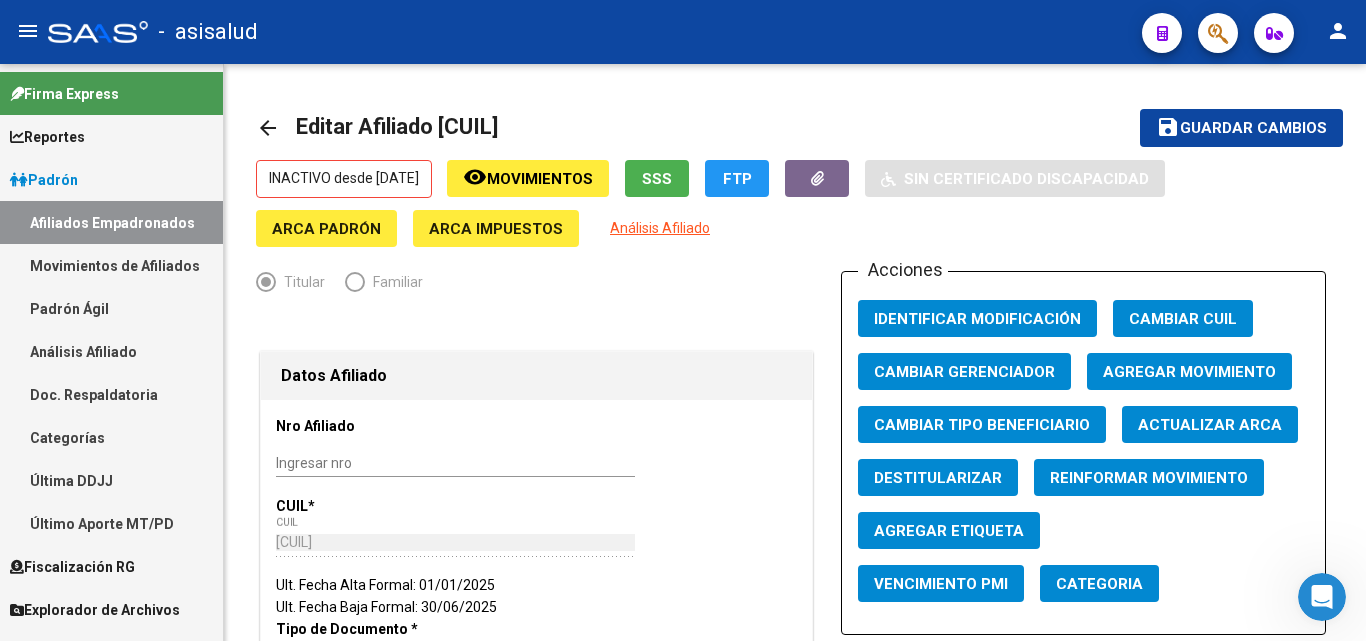 click on "Nro Afiliado    Ingresar nro  CUIL  *   [CUIL] CUIL  ARCA Padrón  Ult. Fecha Alta Formal: [DATE]  Ult. Fecha Baja Formal: [DATE]  Tipo de Documento * DOCUMENTO UNICO Seleccionar tipo Nro Documento  *   [NUMBER] Ingresar nro  Apellido  *   [LAST] [LAST] [LAST] Ingresar apellido  Nombre  *   Ingresar nombre  Fecha de nacimiento  *   [DATE] Ingresar fecha   Parentesco * Titular Seleccionar parentesco  Estado Civil * Soltero Seleccionar tipo  Sexo * Masculino Seleccionar sexo  Nacionalidad * Seleccionar tipo Seleccionar tipo  Discapacitado * No incapacitado Seleccionar tipo Vencimiento Certificado Estudio    Ingresar fecha   Tipo domicilio * Domicilio Completo Seleccionar tipo domicilio  Provincia * [PROVINCIA] Seleccionar provincia Localidad  *   [CITY] Ingresar el nombre  Codigo Postal  *   [POSTAL_CODE] Ingresar el codigo  Calle  *   [STREET] Ingresar calle  Numero  *   00358 Ingresar nro  Piso    Ingresar piso  Departamento    Ingresar depto  Teléfono celular    Ingresar tel      E-mail" 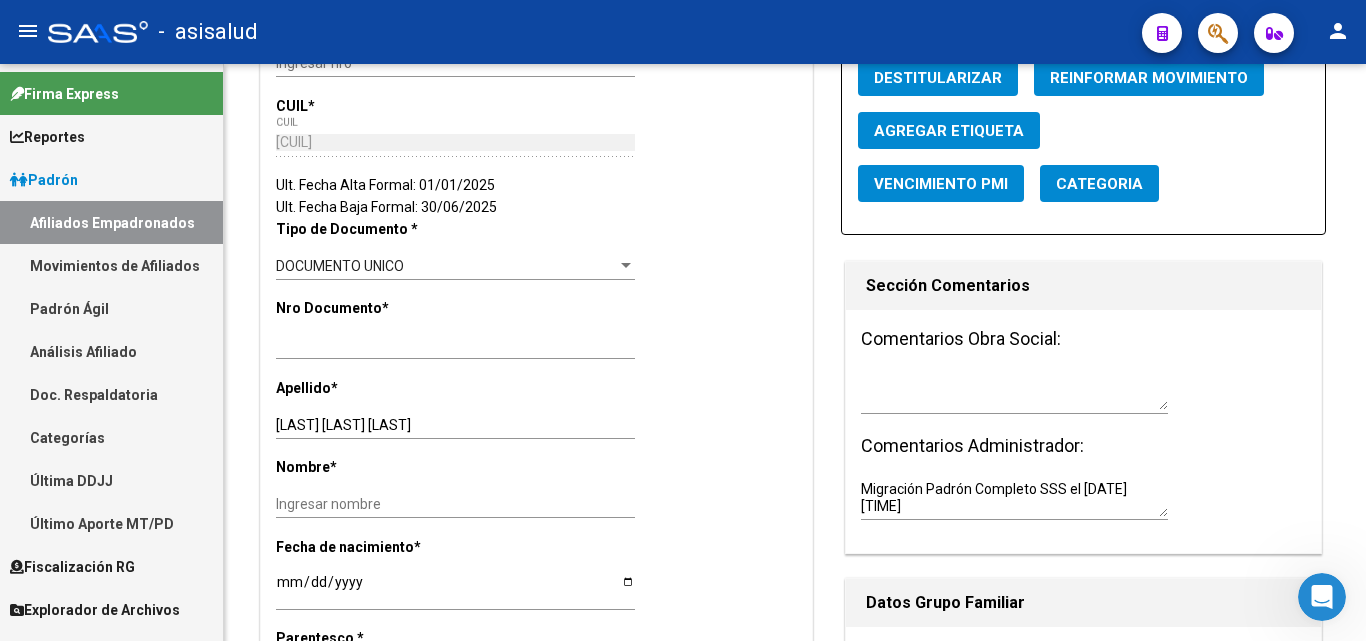 scroll, scrollTop: 0, scrollLeft: 0, axis: both 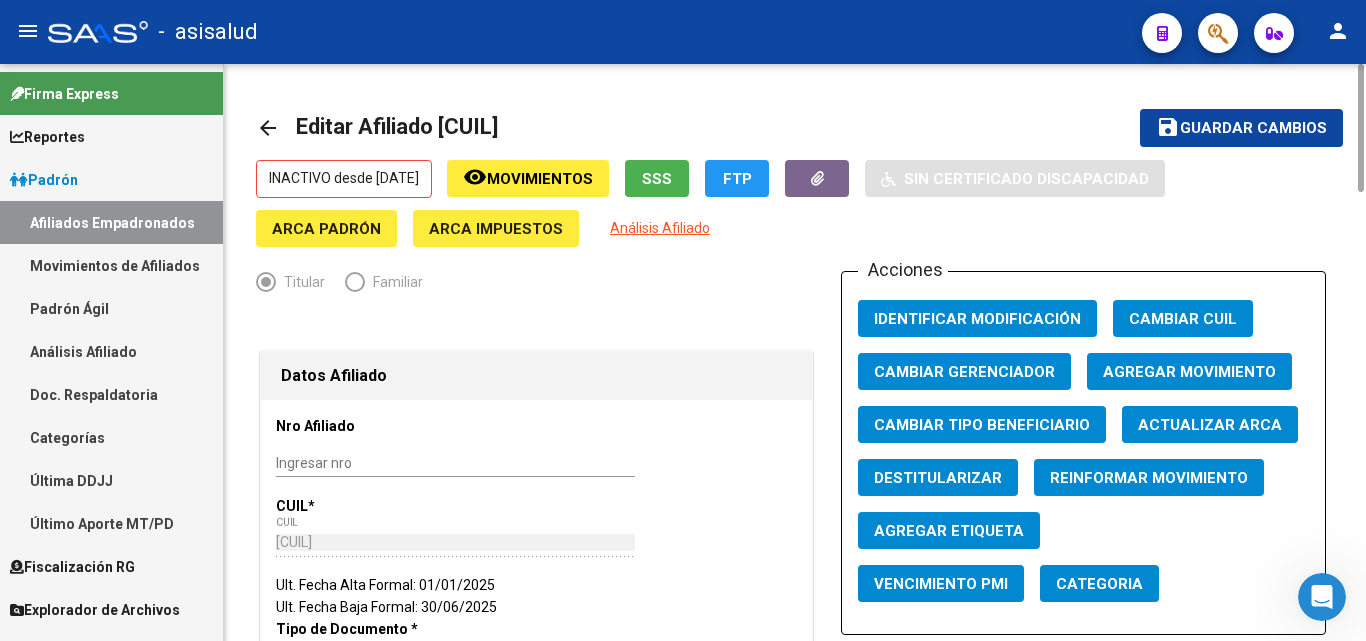 click on "Ingresar nro" at bounding box center [455, 463] 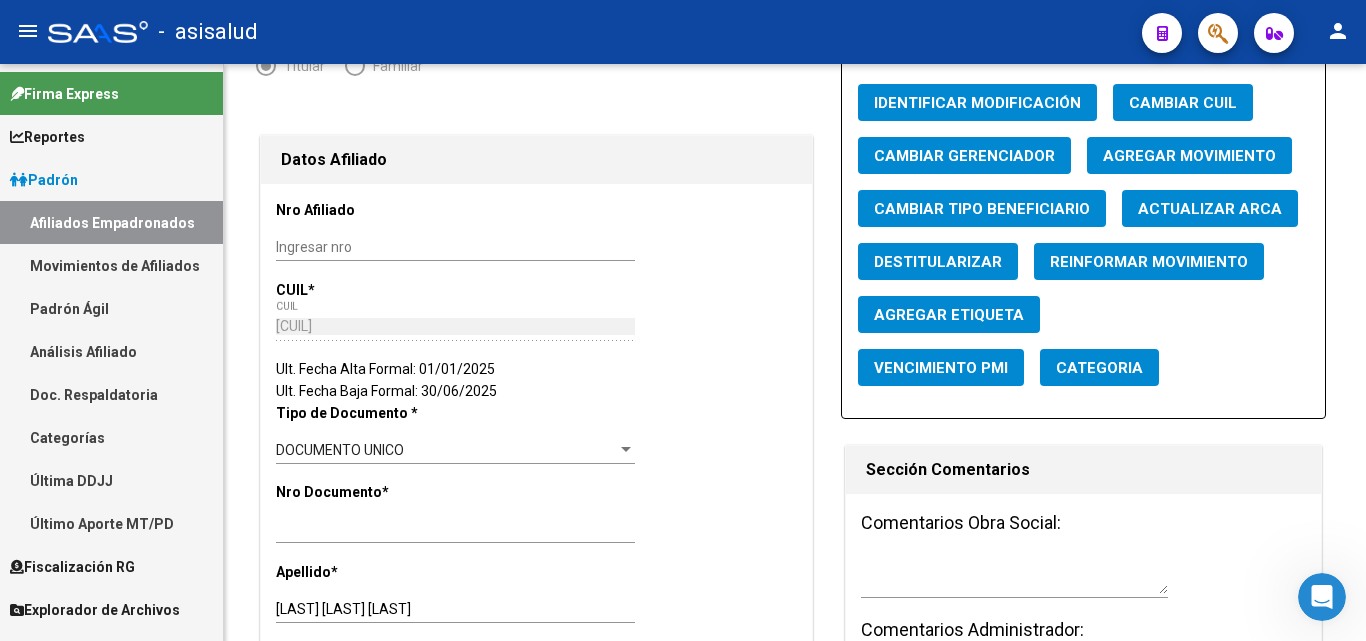 scroll, scrollTop: 0, scrollLeft: 0, axis: both 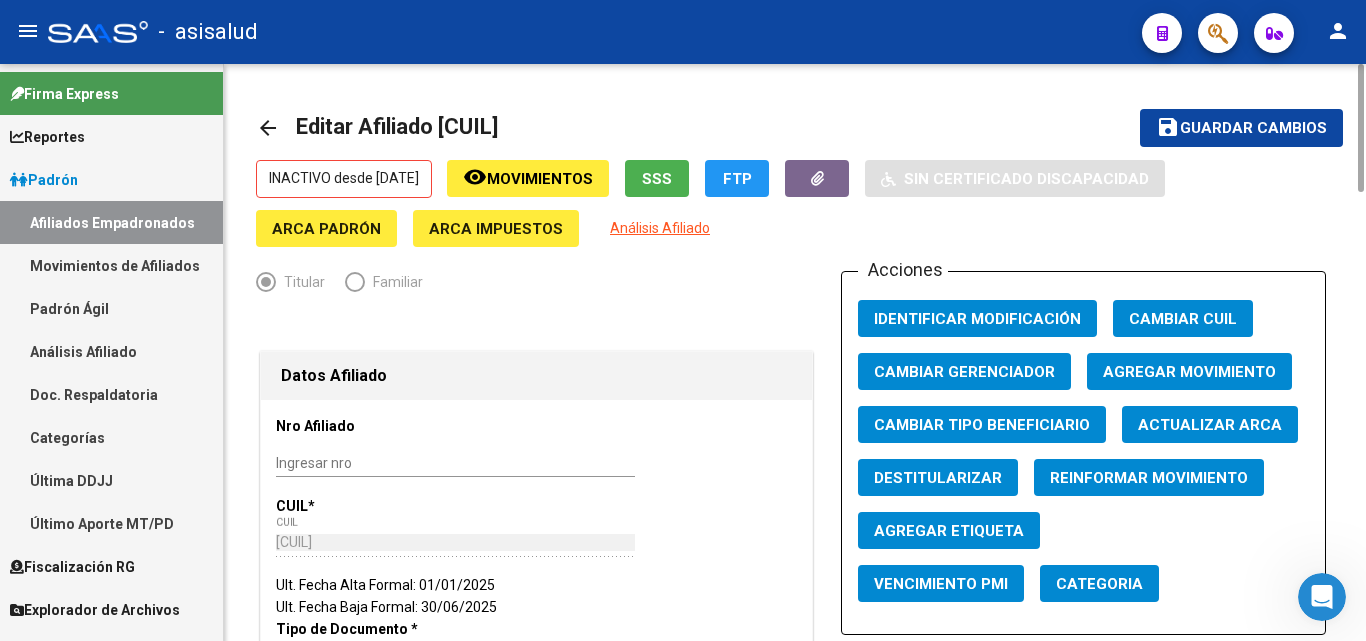 click on "Agregar Movimiento" 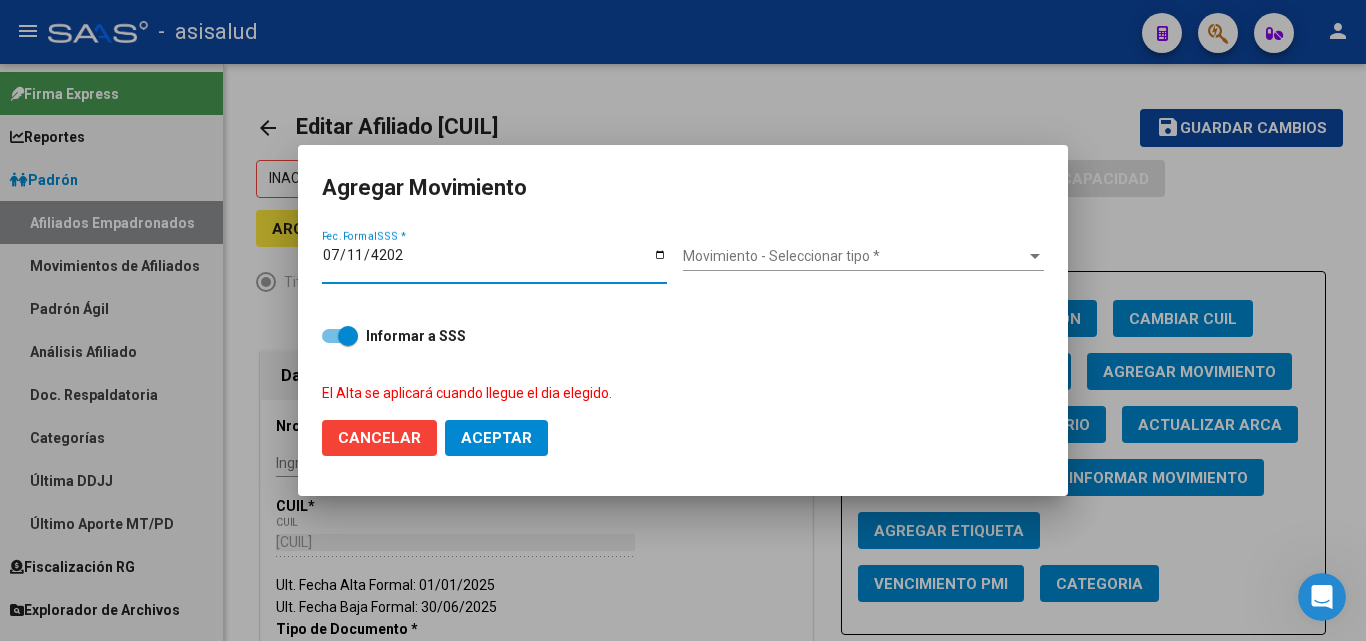 type on "2025-07-11" 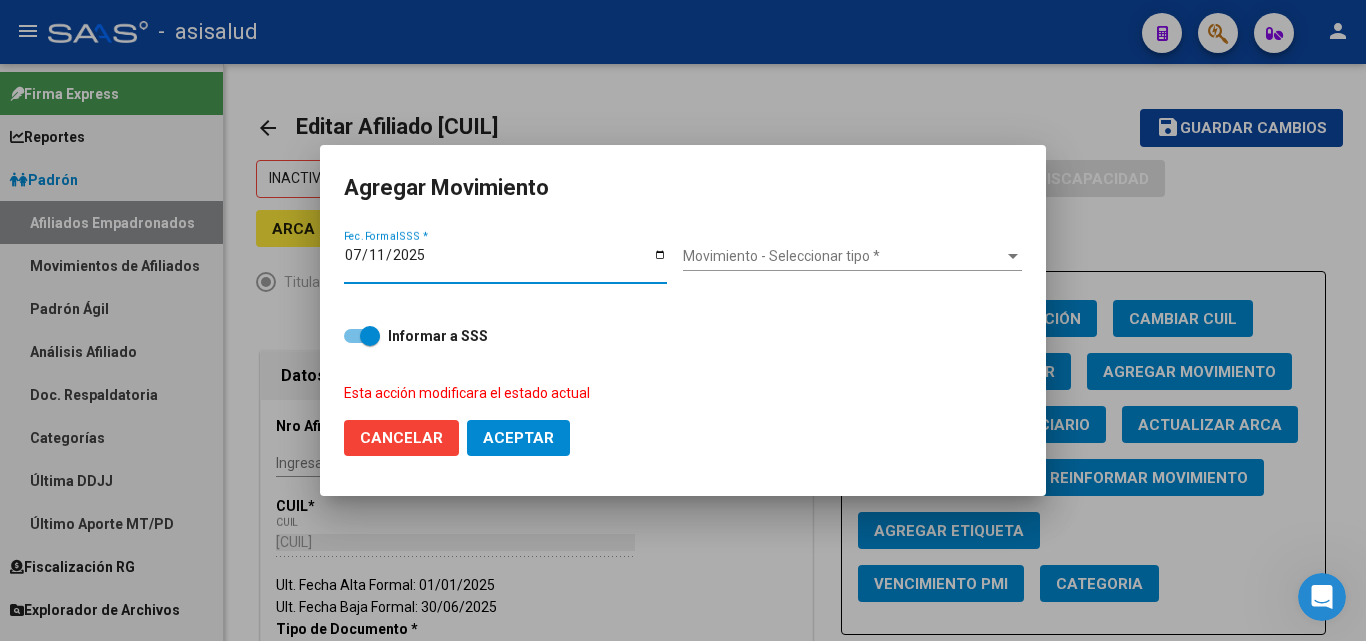 click on "Movimiento - Seleccionar tipo *" at bounding box center [843, 256] 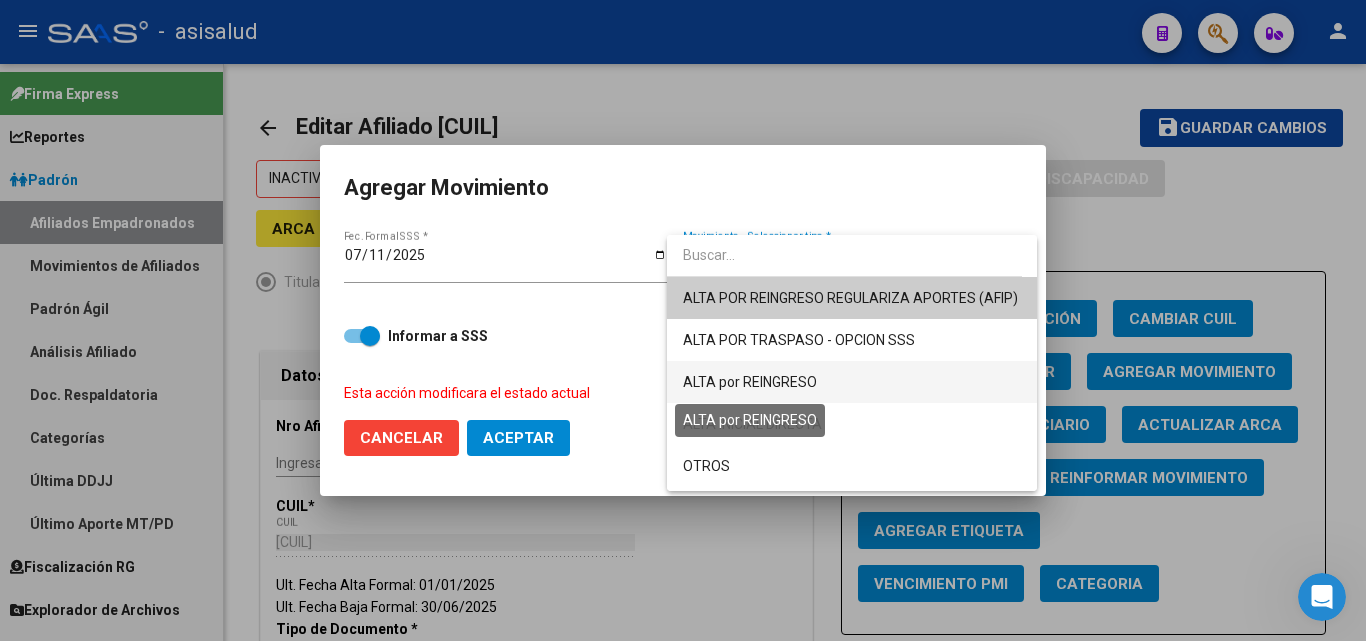 click on "ALTA por REINGRESO" at bounding box center [750, 382] 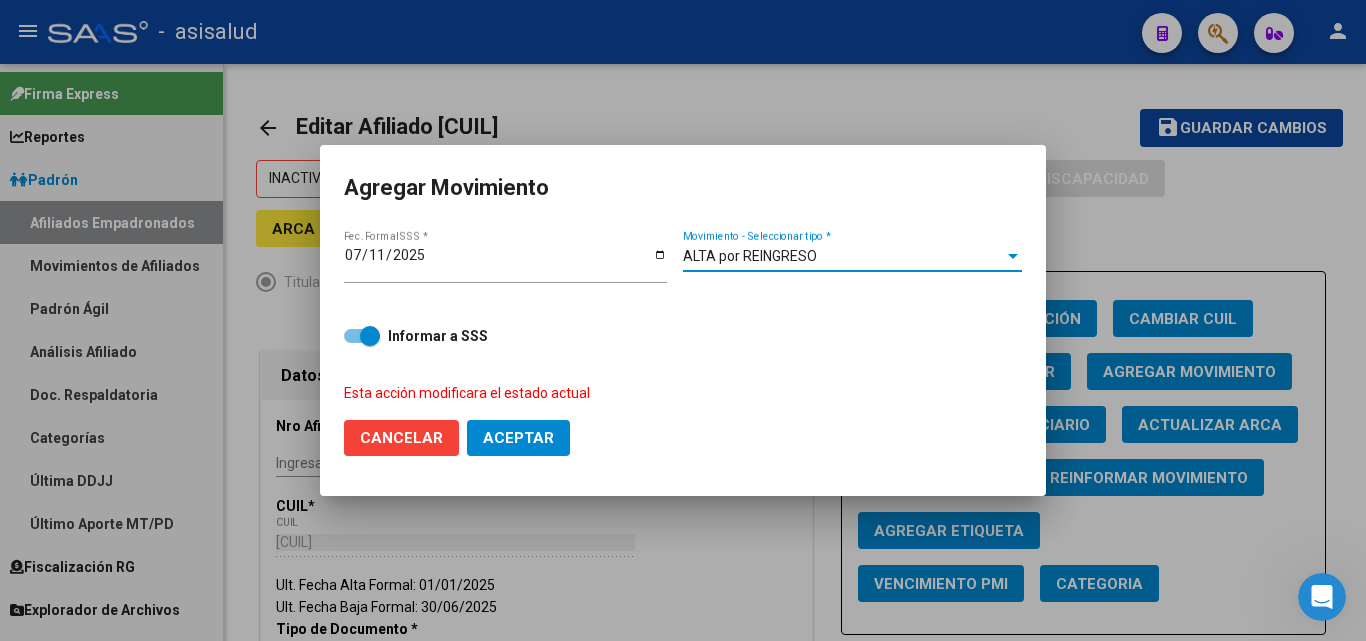 click on "Aceptar" 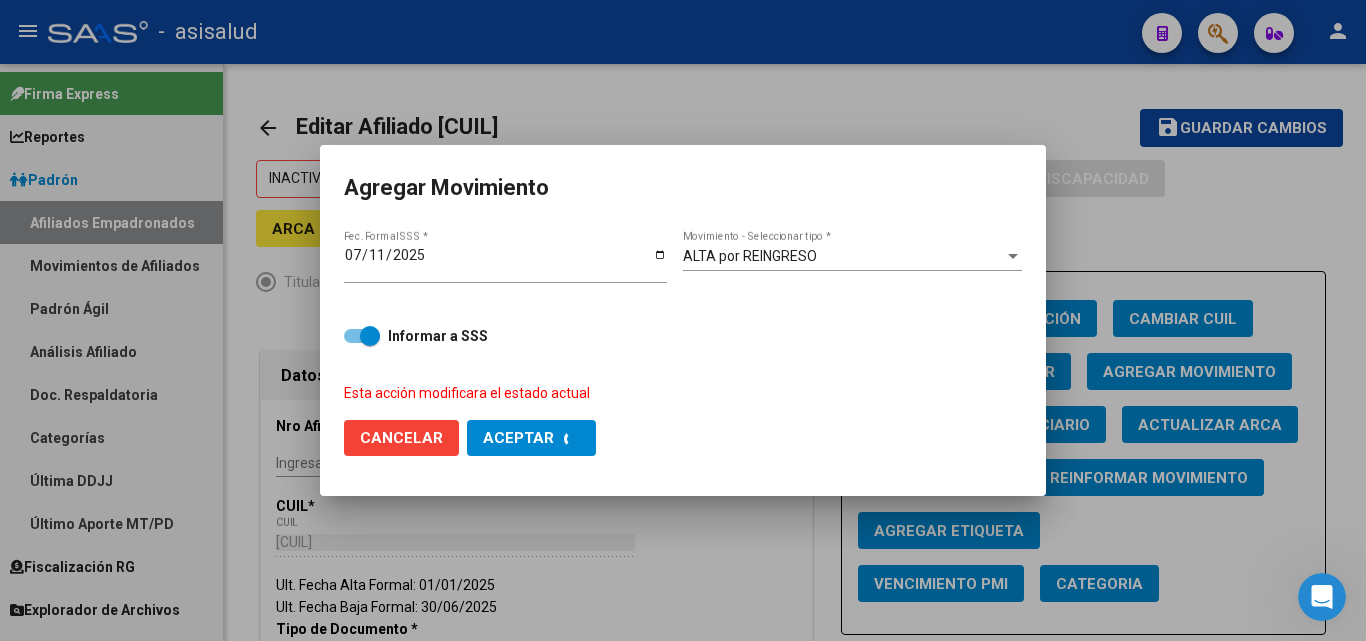 checkbox on "false" 